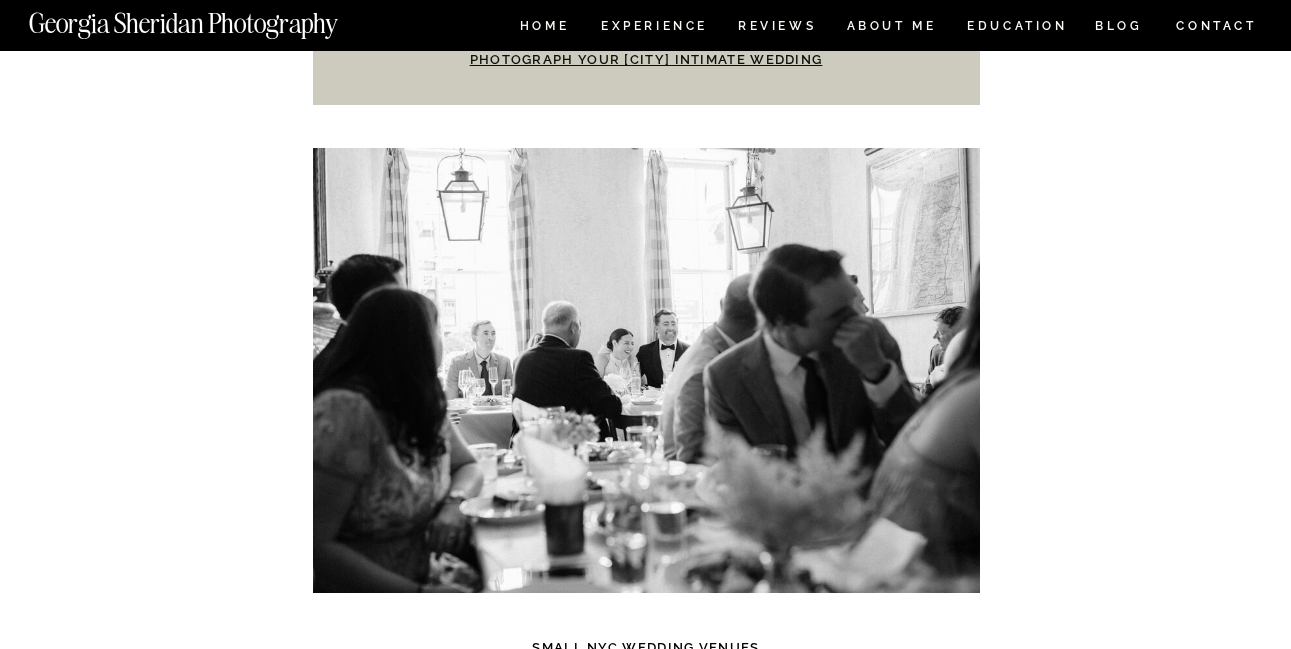 scroll, scrollTop: 1243, scrollLeft: 0, axis: vertical 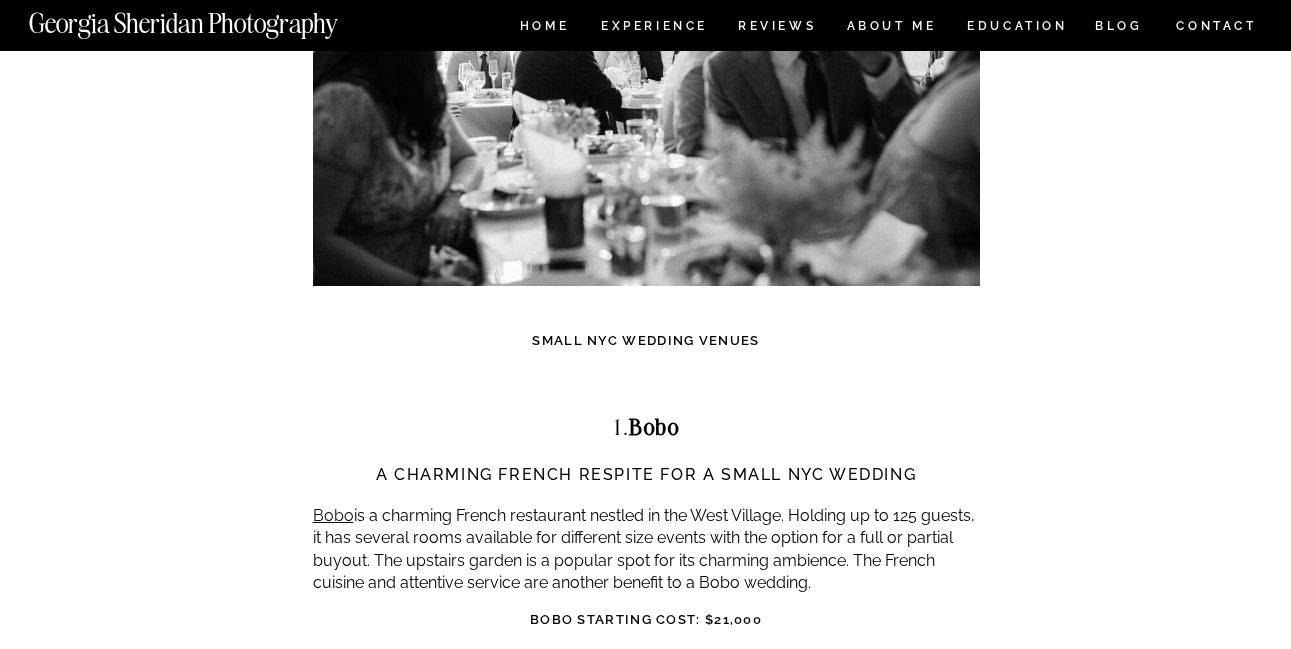 click on "Bobo is a charming French restaurant nestled in the West Village. Holding up to 125 guests, it has several rooms available for different size events with the option for a full or partial buyout. The upstairs garden is a popular spot for its charming ambience. The French cuisine and attentive service are another benefit to a Bobo wedding." at bounding box center [646, 550] 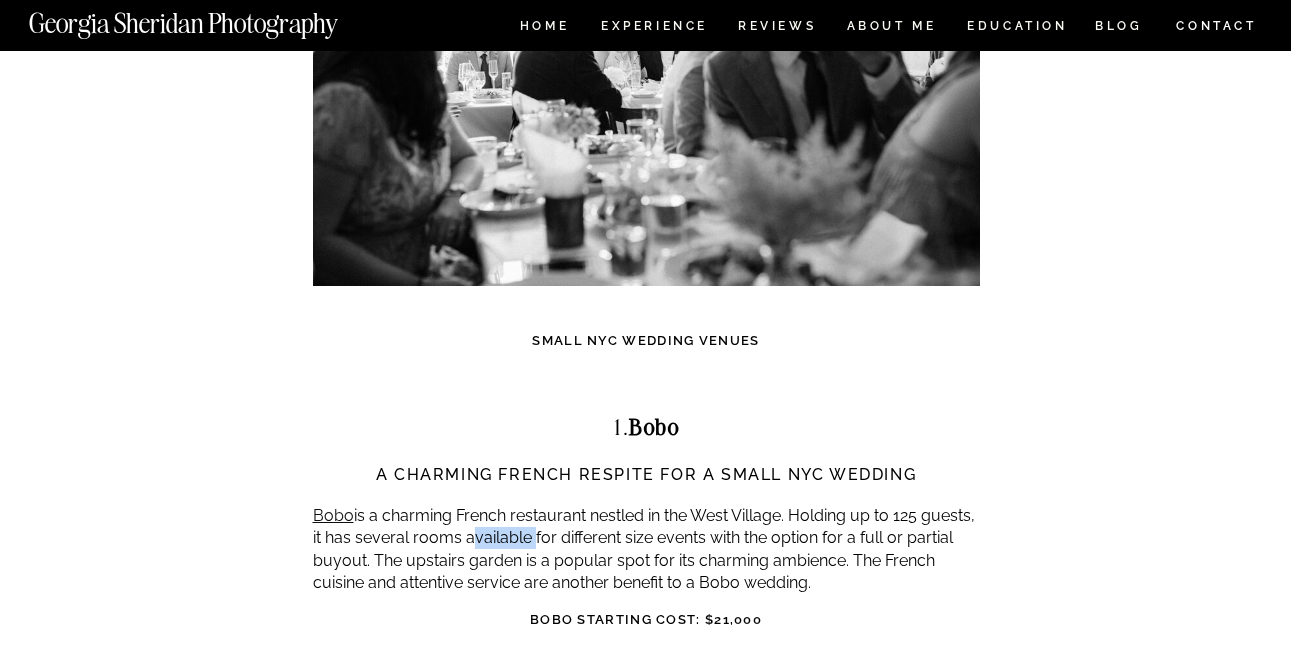 click on "Bobo is a charming French restaurant nestled in the West Village. Holding up to 125 guests, it has several rooms available for different size events with the option for a full or partial buyout. The upstairs garden is a popular spot for its charming ambience. The French cuisine and attentive service are another benefit to a Bobo wedding." at bounding box center (646, 550) 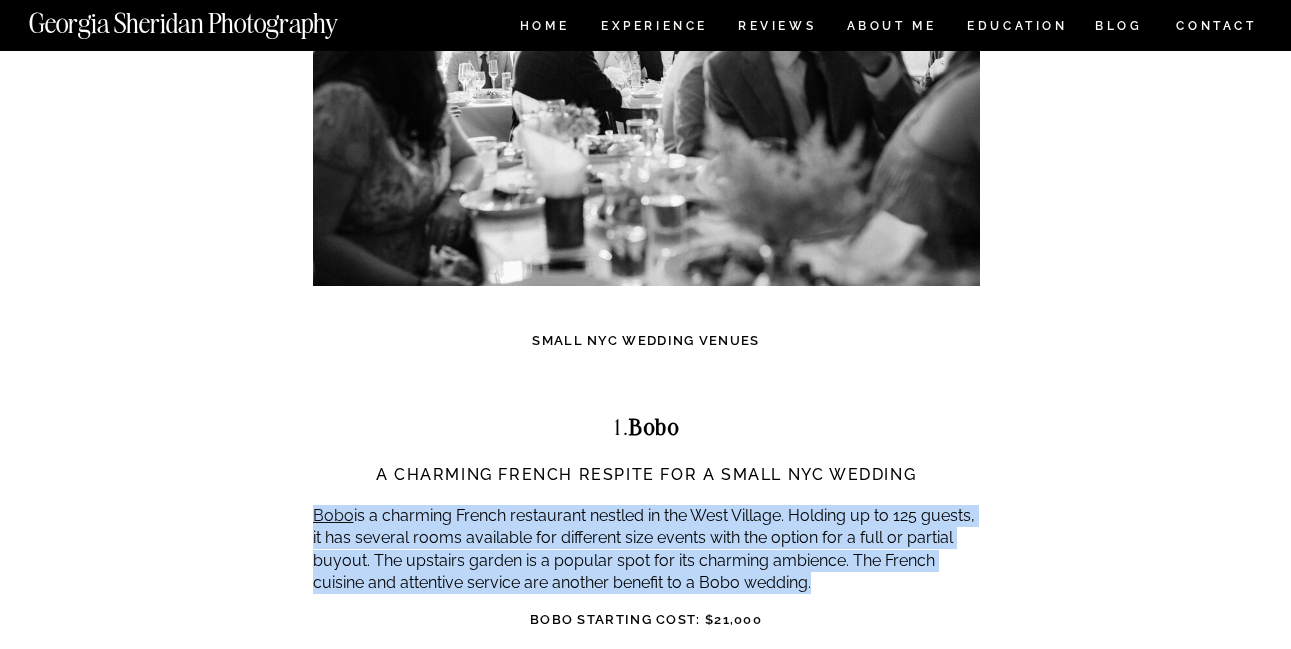 click on "Bobo is a charming French restaurant nestled in the West Village. Holding up to 125 guests, it has several rooms available for different size events with the option for a full or partial buyout. The upstairs garden is a popular spot for its charming ambience. The French cuisine and attentive service are another benefit to a Bobo wedding." at bounding box center (646, 550) 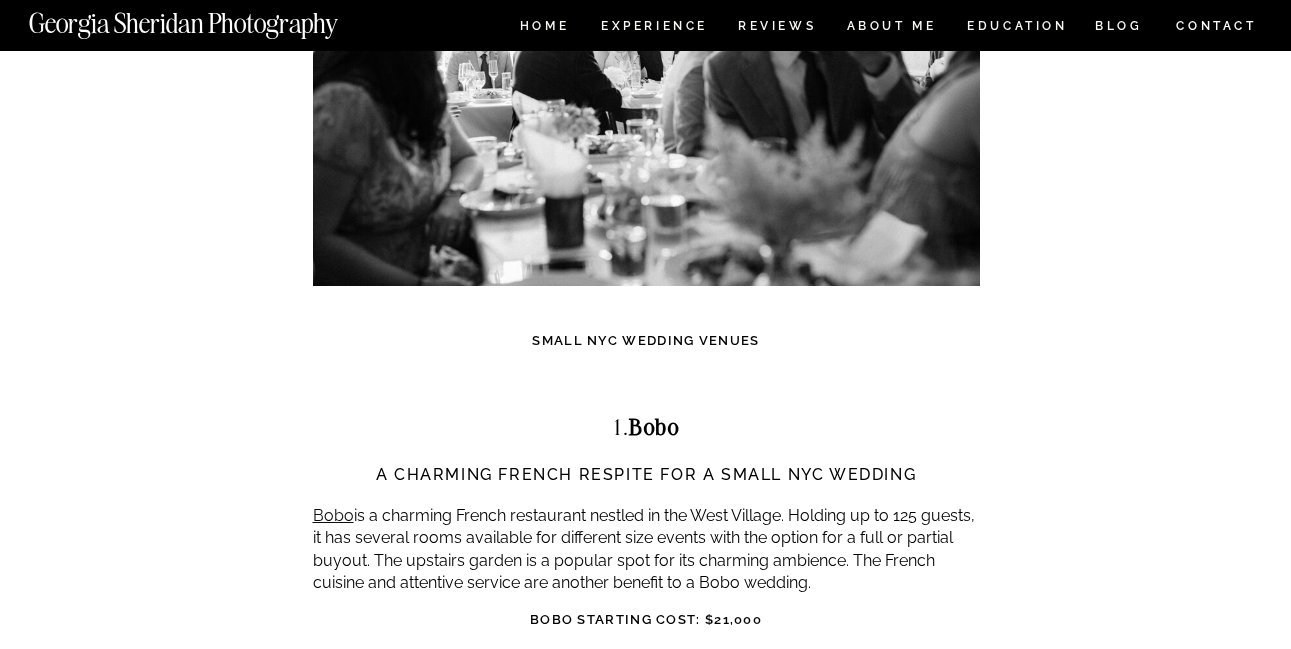 click on "Bobo is a charming French restaurant nestled in the West Village. Holding up to 125 guests, it has several rooms available for different size events with the option for a full or partial buyout. The upstairs garden is a popular spot for its charming ambience. The French cuisine and attentive service are another benefit to a Bobo wedding." at bounding box center [646, 550] 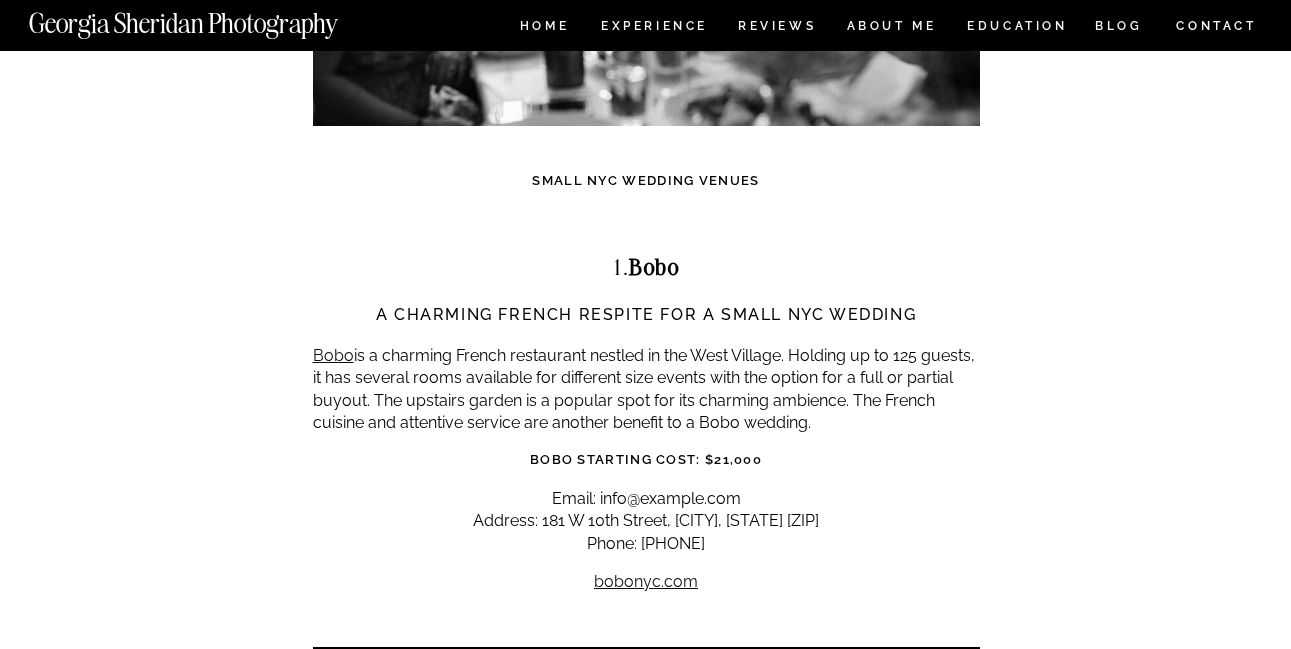 scroll, scrollTop: 1430, scrollLeft: 0, axis: vertical 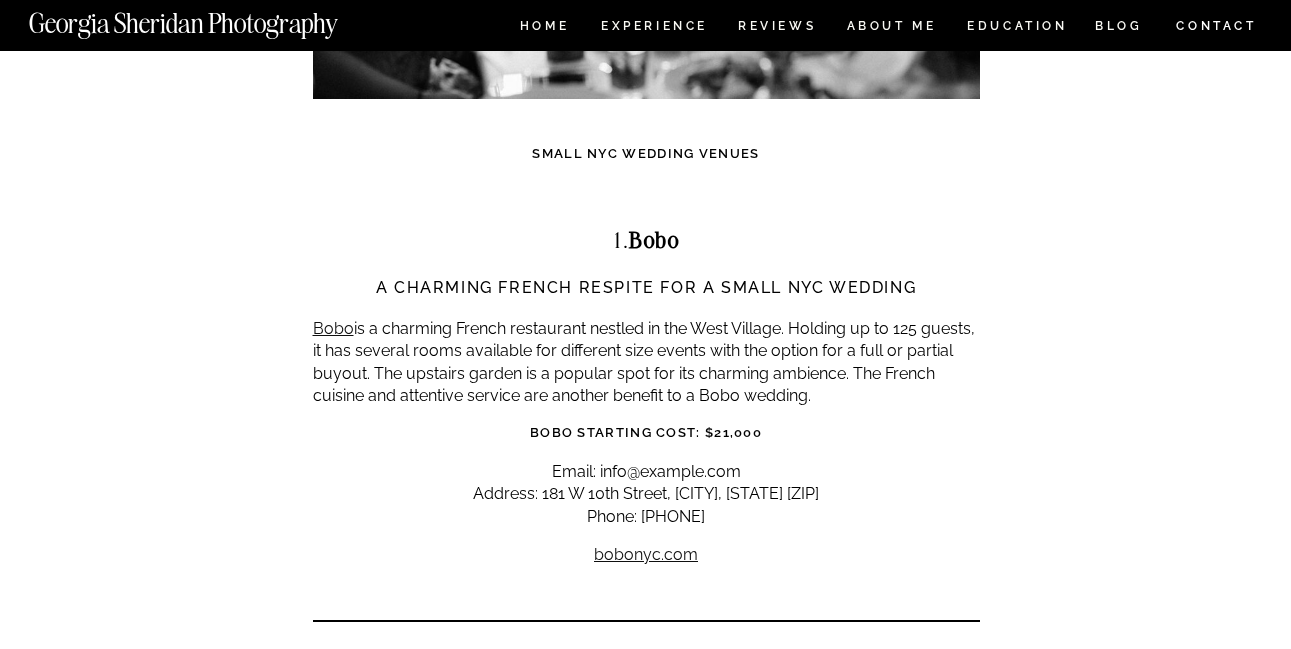 click on "Bobo is a charming French restaurant nestled in the West Village. Holding up to 125 guests, it has several rooms available for different size events with the option for a full or partial buyout. The upstairs garden is a popular spot for its charming ambience. The French cuisine and attentive service are another benefit to a Bobo wedding." at bounding box center [646, 363] 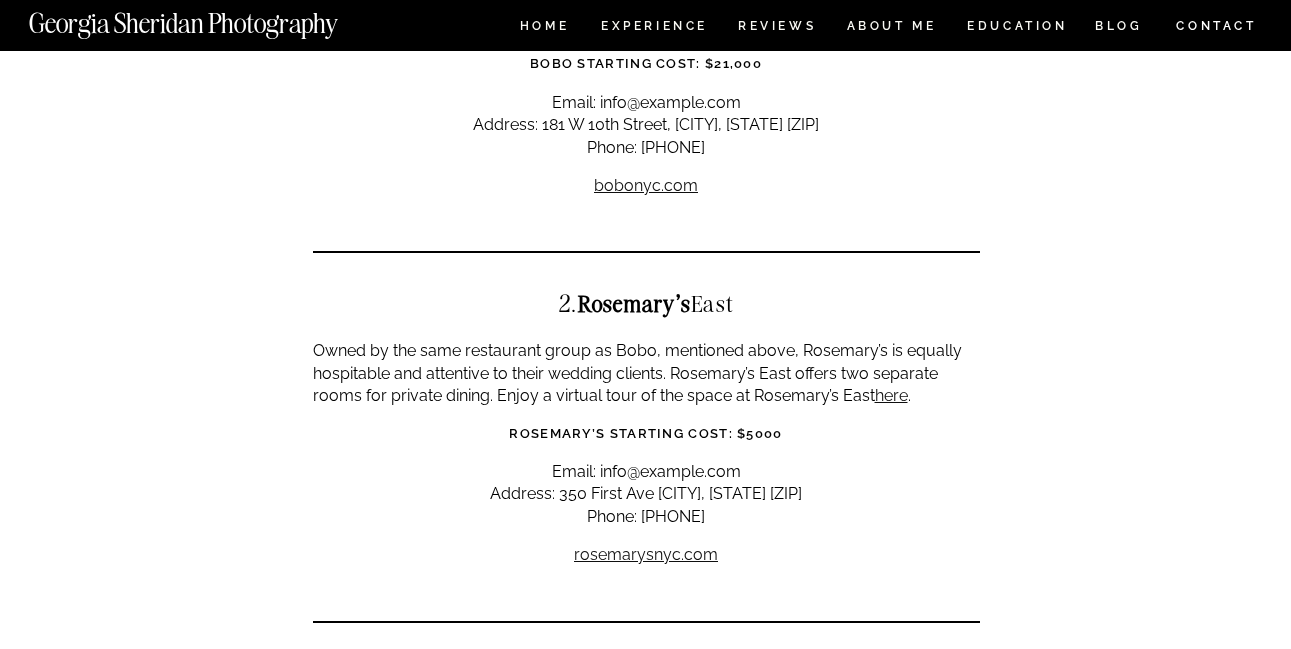 scroll, scrollTop: 1806, scrollLeft: 0, axis: vertical 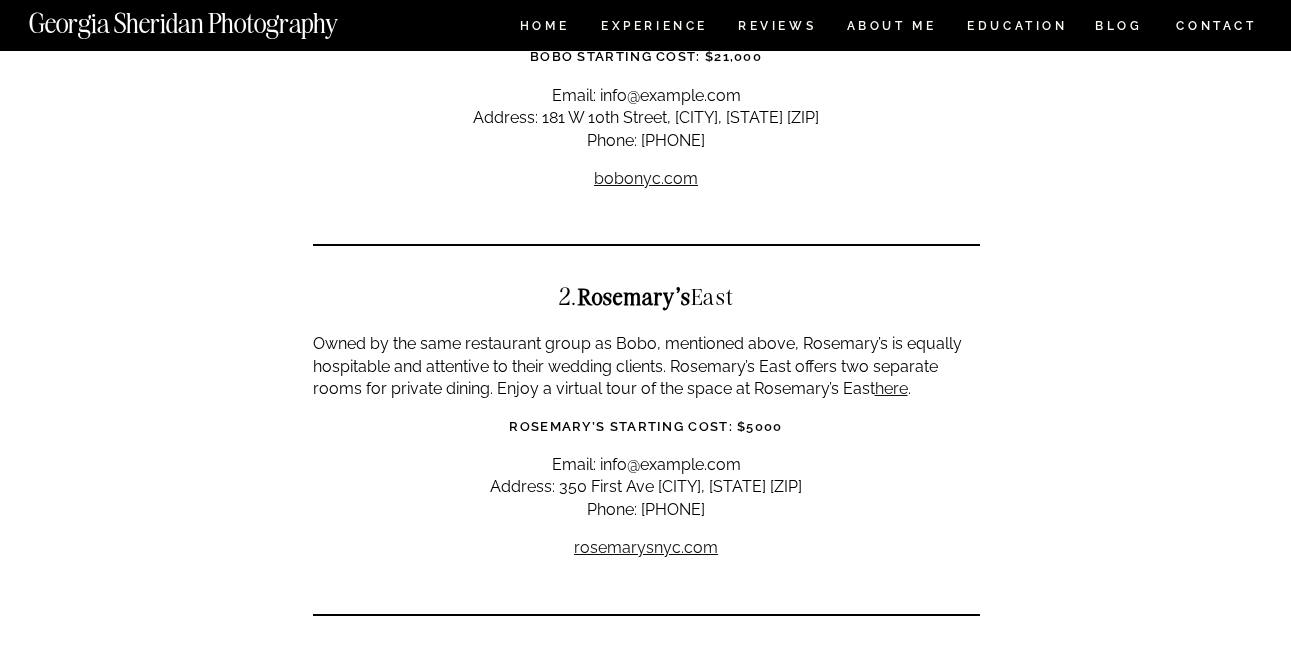 click on "Owned by the same restaurant group as Bobo, mentioned above, Rosemary’s is equally hospitable and attentive to their wedding clients. Rosemary’s East offers two separate rooms for private dining. Enjoy a virtual tour of the space at Rosemary’s East  here ." at bounding box center [646, 366] 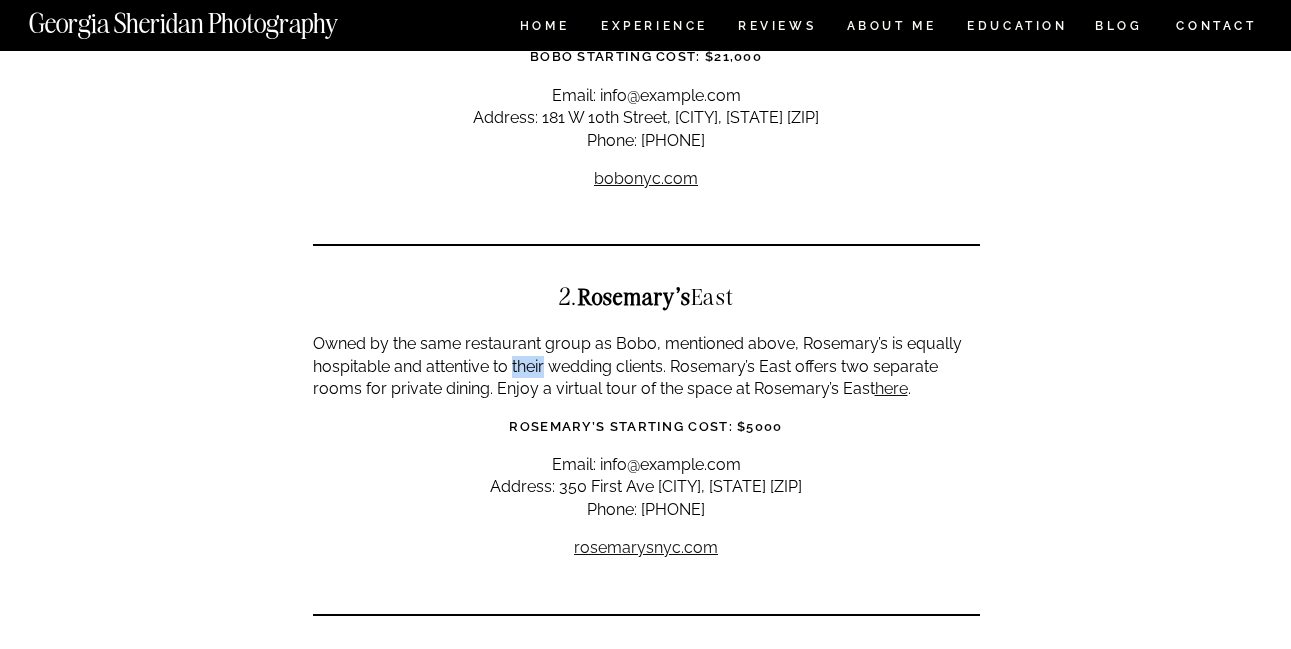 click on "Owned by the same restaurant group as Bobo, mentioned above, Rosemary’s is equally hospitable and attentive to their wedding clients. Rosemary’s East offers two separate rooms for private dining. Enjoy a virtual tour of the space at Rosemary’s East  here ." at bounding box center [646, 366] 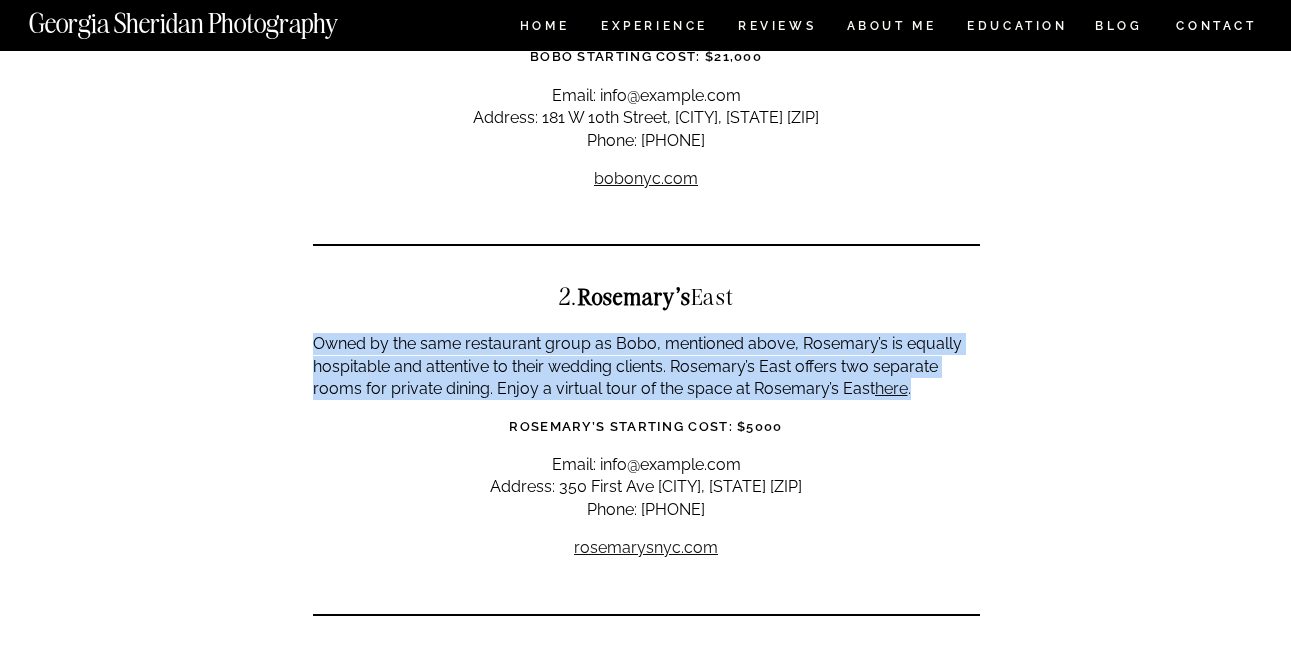 click on "Owned by the same restaurant group as Bobo, mentioned above, Rosemary’s is equally hospitable and attentive to their wedding clients. Rosemary’s East offers two separate rooms for private dining. Enjoy a virtual tour of the space at Rosemary’s East  here ." at bounding box center [646, 366] 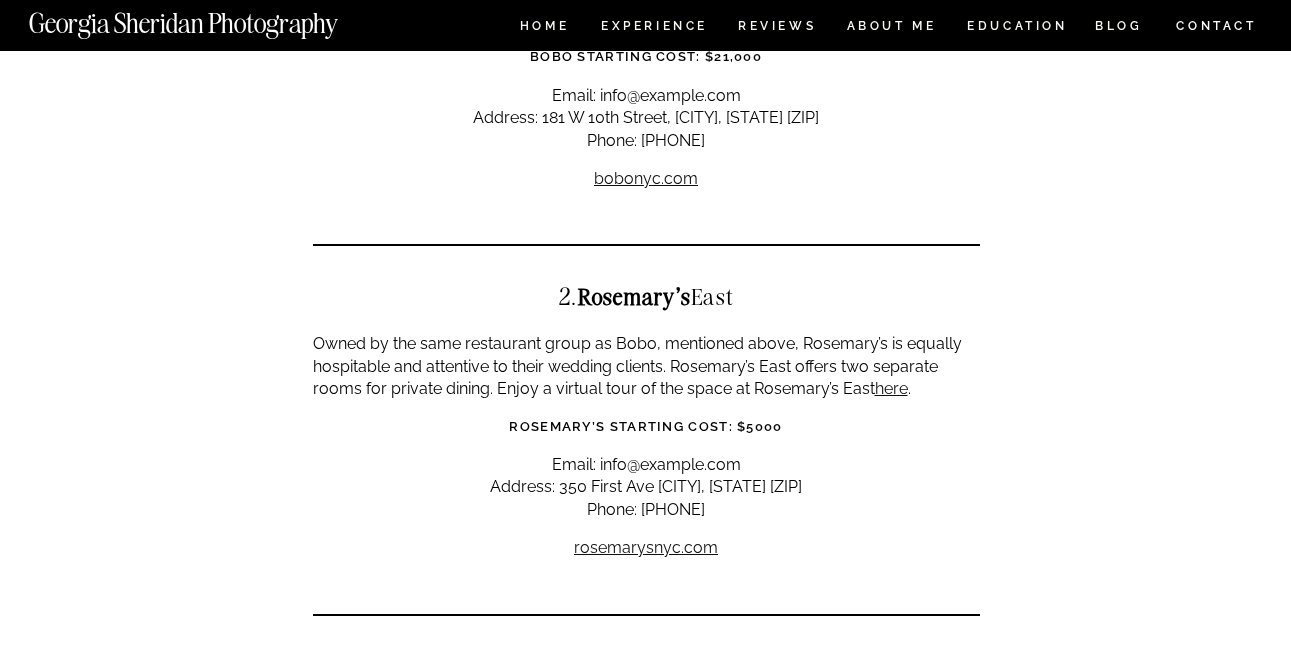click on "Owned by the same restaurant group as Bobo, mentioned above, Rosemary’s is equally hospitable and attentive to their wedding clients. Rosemary’s East offers two separate rooms for private dining. Enjoy a virtual tour of the space at Rosemary’s East  here ." at bounding box center (646, 366) 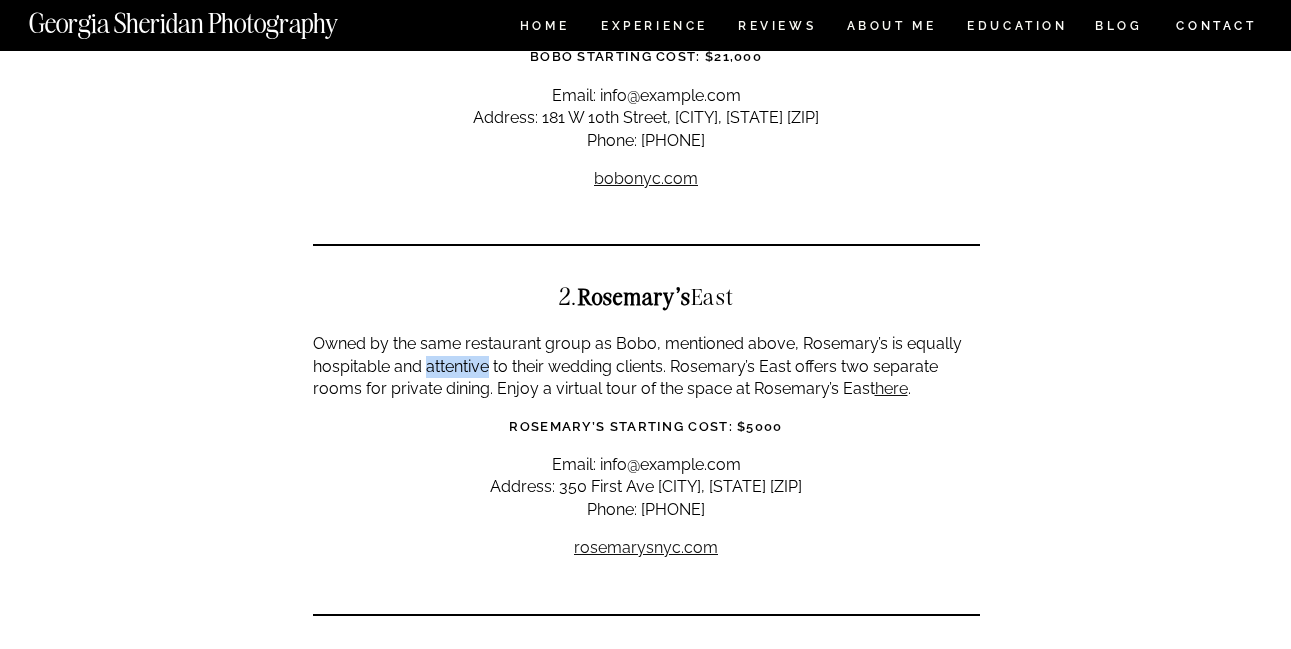 click on "Owned by the same restaurant group as Bobo, mentioned above, Rosemary’s is equally hospitable and attentive to their wedding clients. Rosemary’s East offers two separate rooms for private dining. Enjoy a virtual tour of the space at Rosemary’s East  here ." at bounding box center [646, 366] 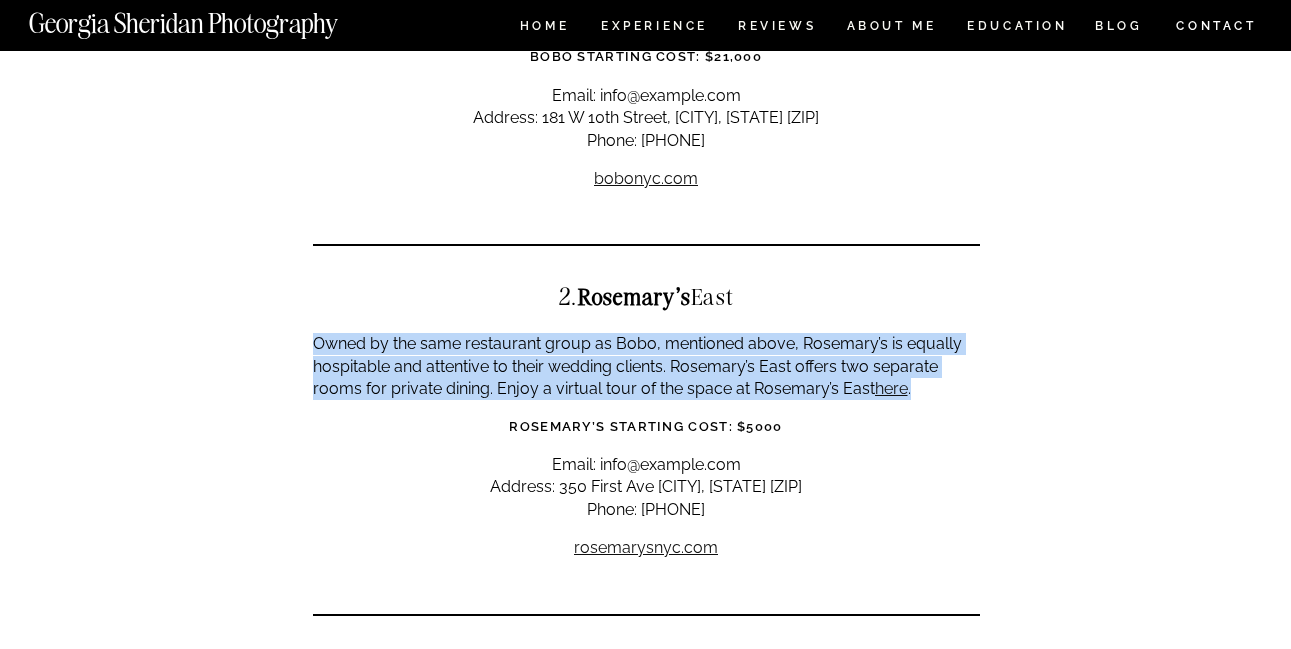 click on "Owned by the same restaurant group as Bobo, mentioned above, Rosemary’s is equally hospitable and attentive to their wedding clients. Rosemary’s East offers two separate rooms for private dining. Enjoy a virtual tour of the space at Rosemary’s East  here ." at bounding box center [646, 366] 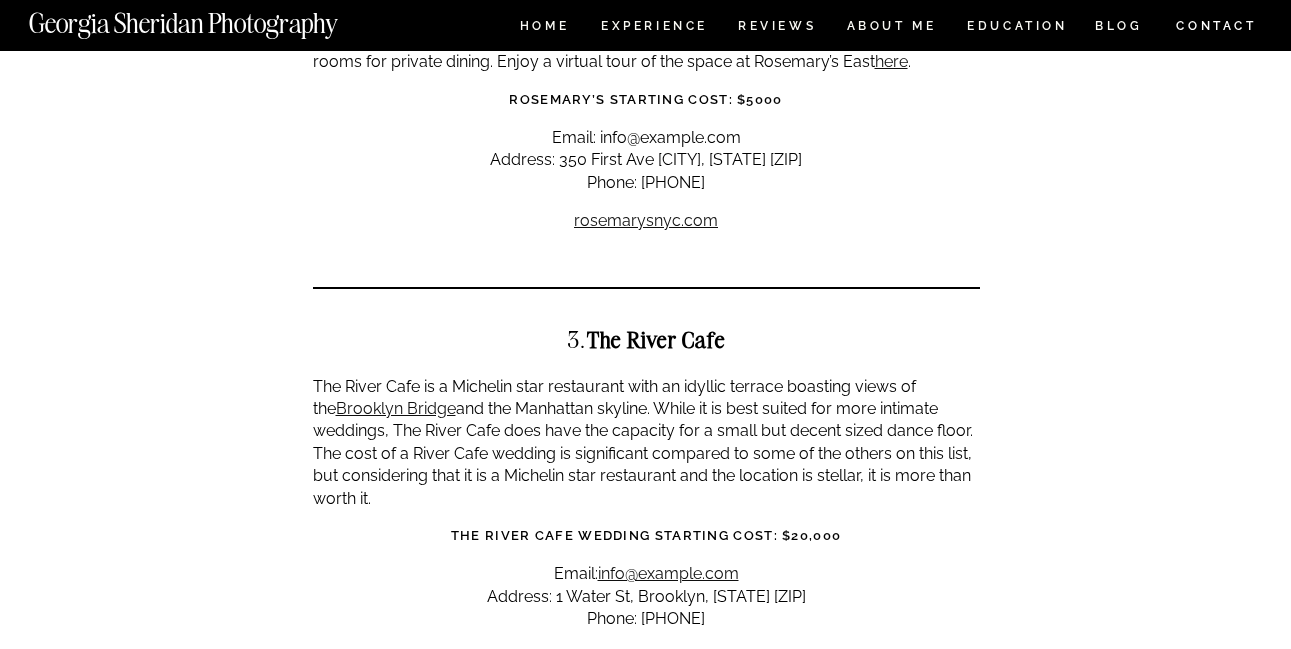 scroll, scrollTop: 2135, scrollLeft: 0, axis: vertical 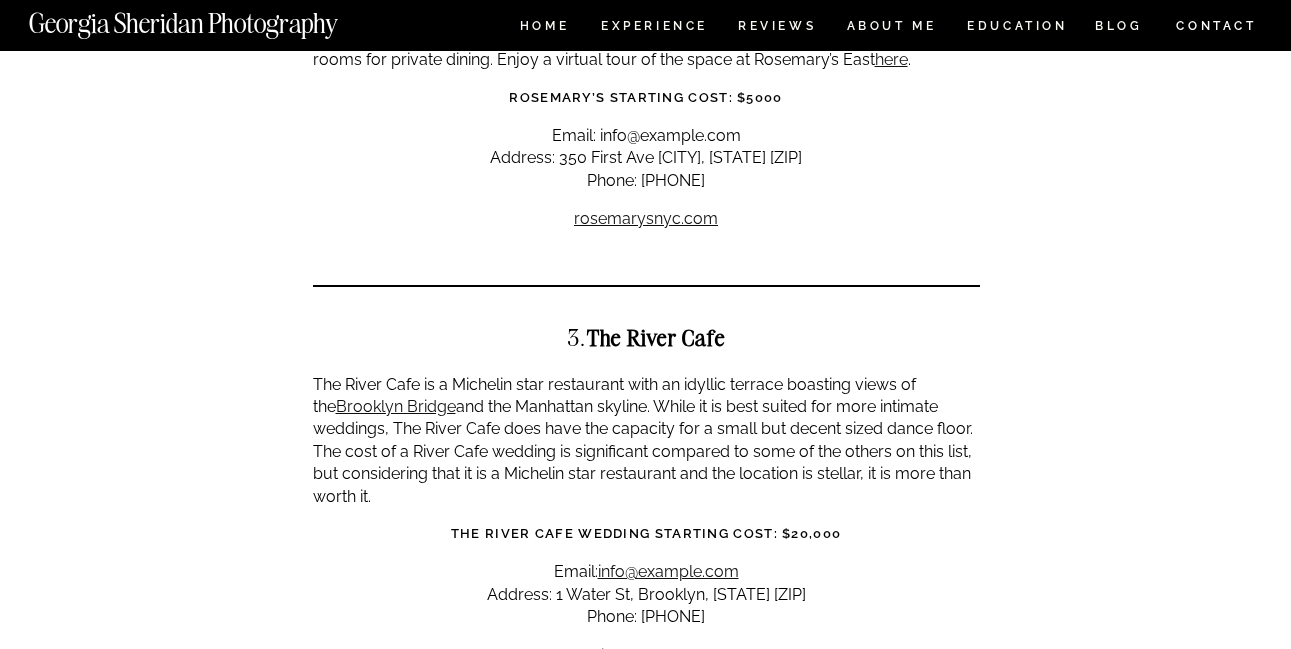 click on "The River Cafe is a Michelin star restaurant with an idyllic terrace boasting views of the Brooklyn Bridge and the Manhattan skyline. While it is best suited for more intimate weddings, The River Cafe does have the capacity for a small but decent sized dance floor. The cost of a River Cafe wedding is significant compared to some of the others on this list, but considering that it is a Michelin star restaurant and the location is stellar, it is more than worth it." at bounding box center [646, 441] 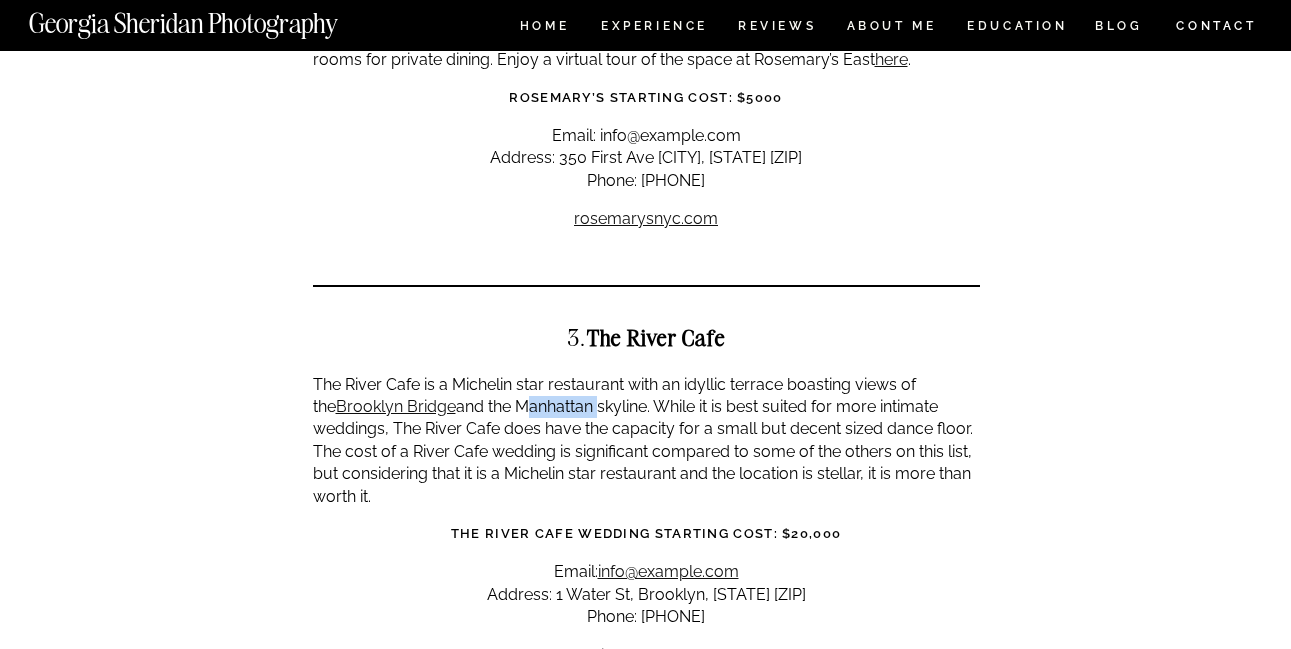 click on "The River Cafe is a Michelin star restaurant with an idyllic terrace boasting views of the Brooklyn Bridge and the Manhattan skyline. While it is best suited for more intimate weddings, The River Cafe does have the capacity for a small but decent sized dance floor. The cost of a River Cafe wedding is significant compared to some of the others on this list, but considering that it is a Michelin star restaurant and the location is stellar, it is more than worth it." at bounding box center (646, 441) 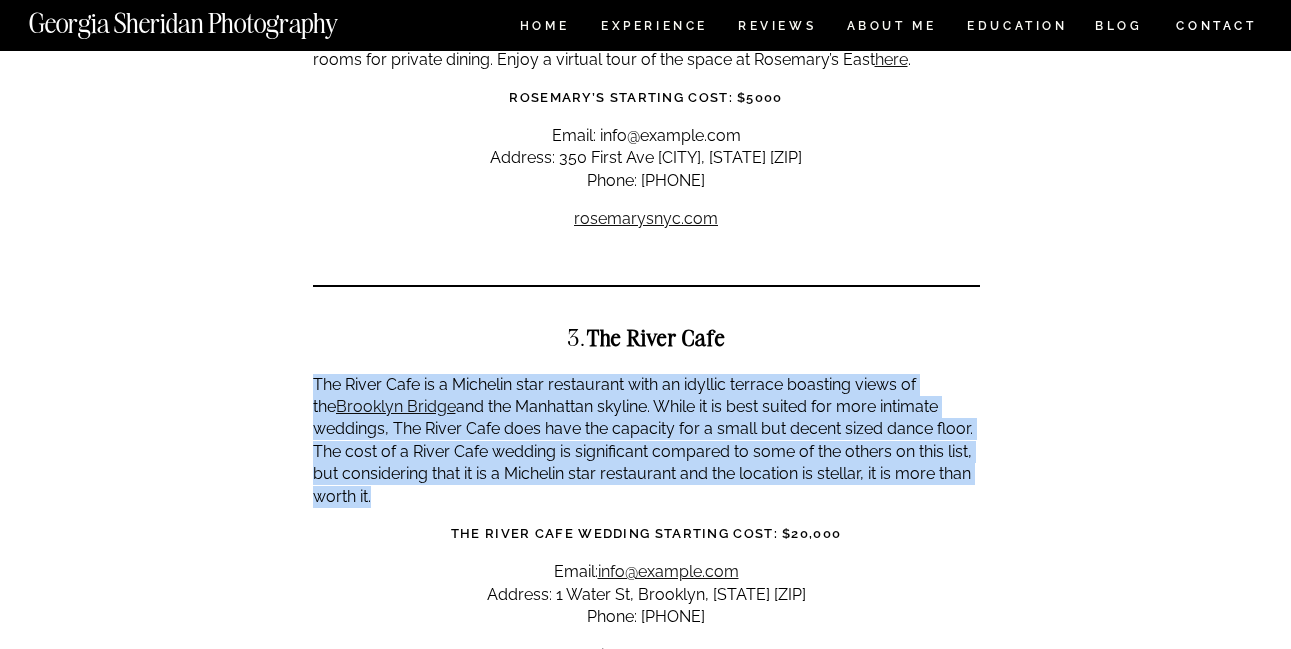 click on "The River Cafe is a Michelin star restaurant with an idyllic terrace boasting views of the Brooklyn Bridge and the Manhattan skyline. While it is best suited for more intimate weddings, The River Cafe does have the capacity for a small but decent sized dance floor. The cost of a River Cafe wedding is significant compared to some of the others on this list, but considering that it is a Michelin star restaurant and the location is stellar, it is more than worth it." at bounding box center (646, 441) 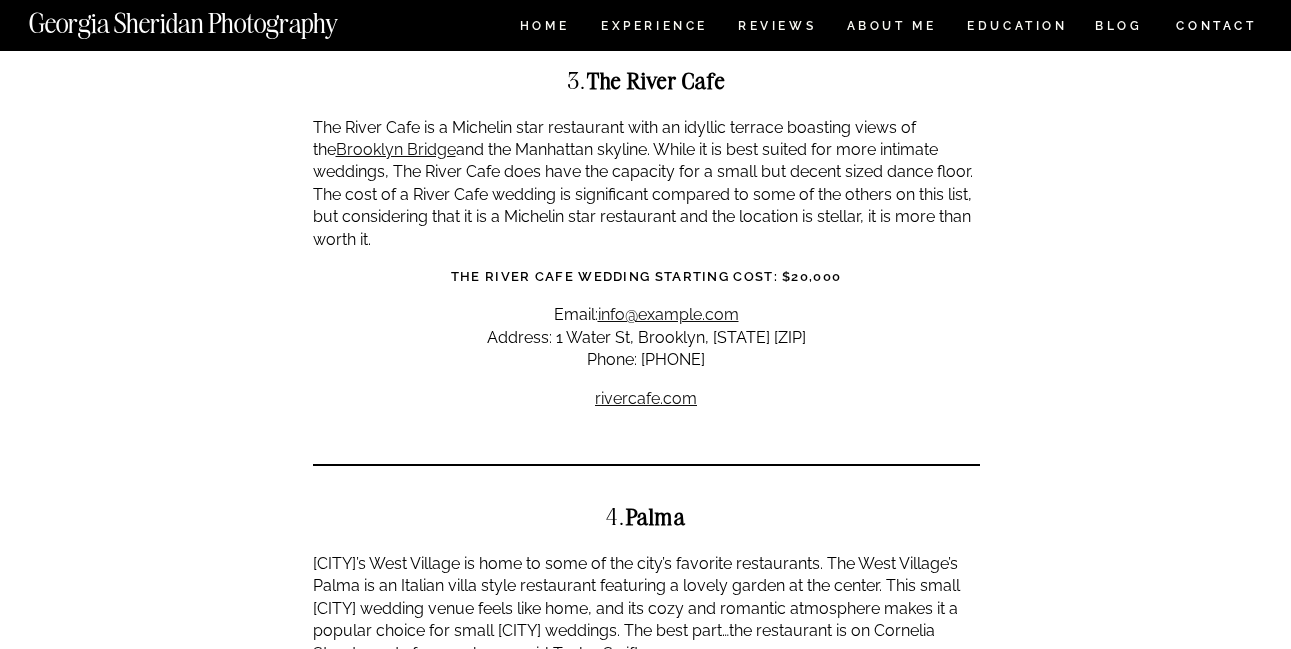 scroll, scrollTop: 2503, scrollLeft: 0, axis: vertical 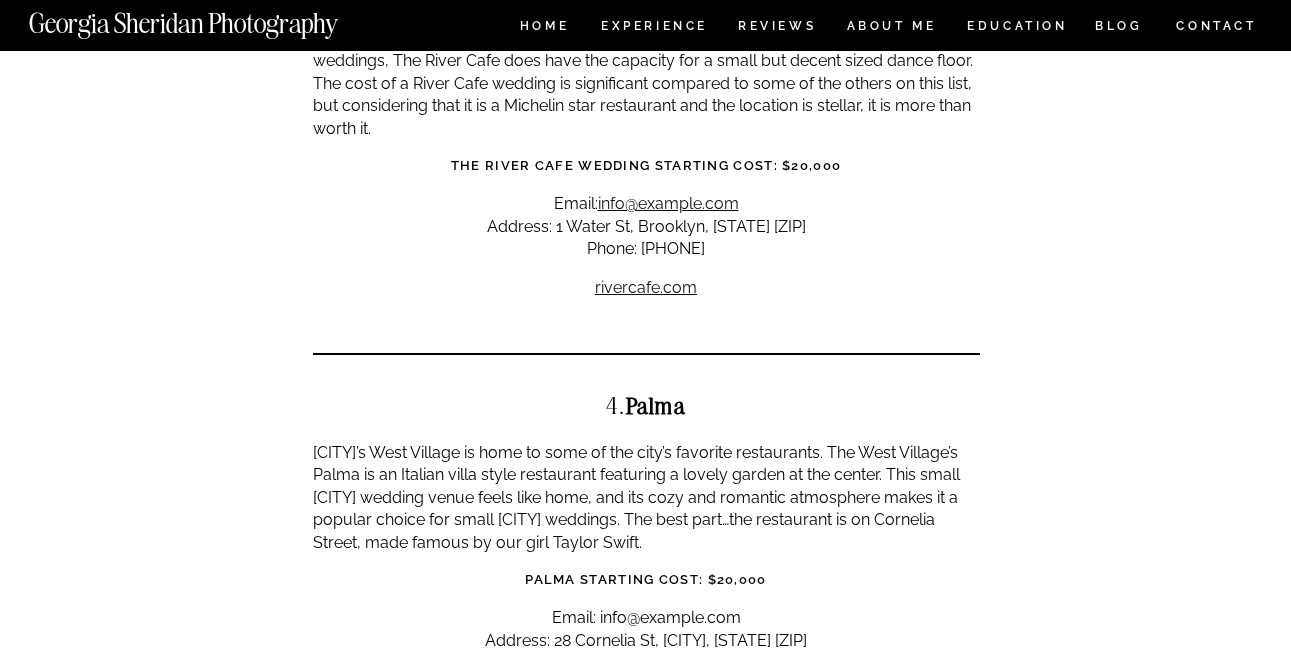 click on "[CITY]’s West Village is home to some of the city’s favorite restaurants. The West Village’s Palma is an Italian villa style restaurant featuring a lovely garden at the center. This small [CITY] wedding venue feels like home, and its cozy and romantic atmosphere makes it a popular choice for small [CITY] weddings. The best part…the restaurant is on Cornelia Street, made famous by our girl Taylor Swift." at bounding box center [646, 498] 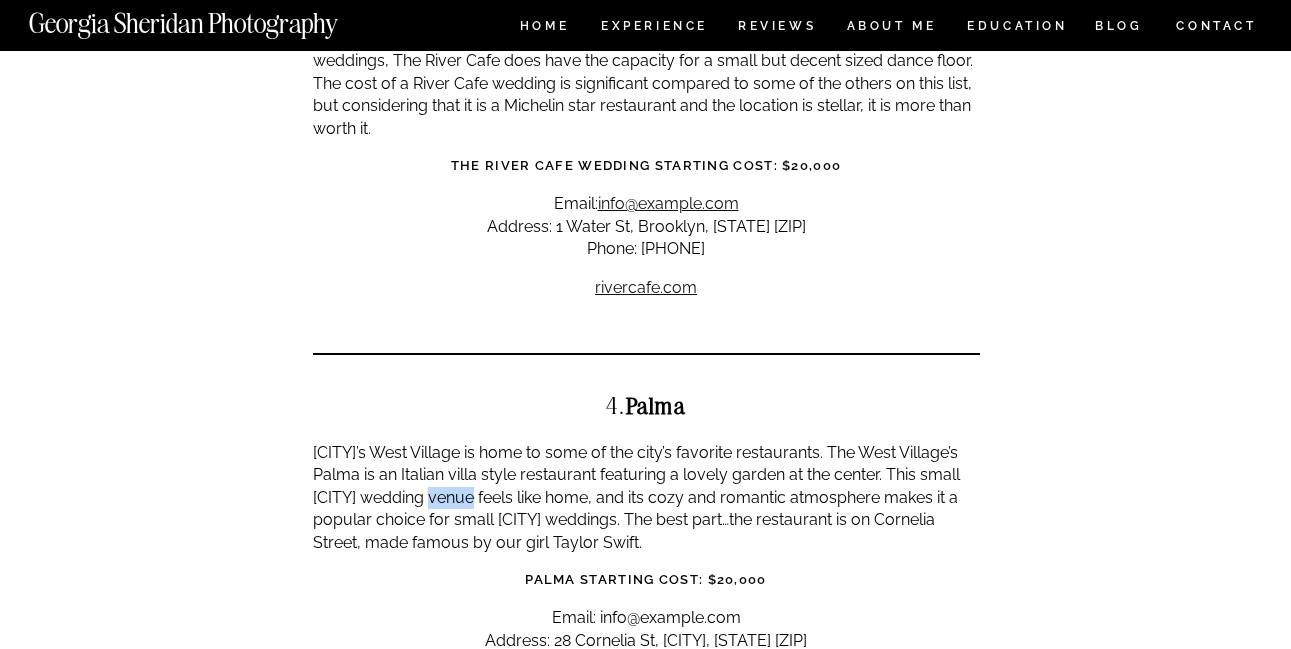 click on "[CITY]’s West Village is home to some of the city’s favorite restaurants. The West Village’s Palma is an Italian villa style restaurant featuring a lovely garden at the center. This small [CITY] wedding venue feels like home, and its cozy and romantic atmosphere makes it a popular choice for small [CITY] weddings. The best part…the restaurant is on Cornelia Street, made famous by our girl Taylor Swift." at bounding box center (646, 498) 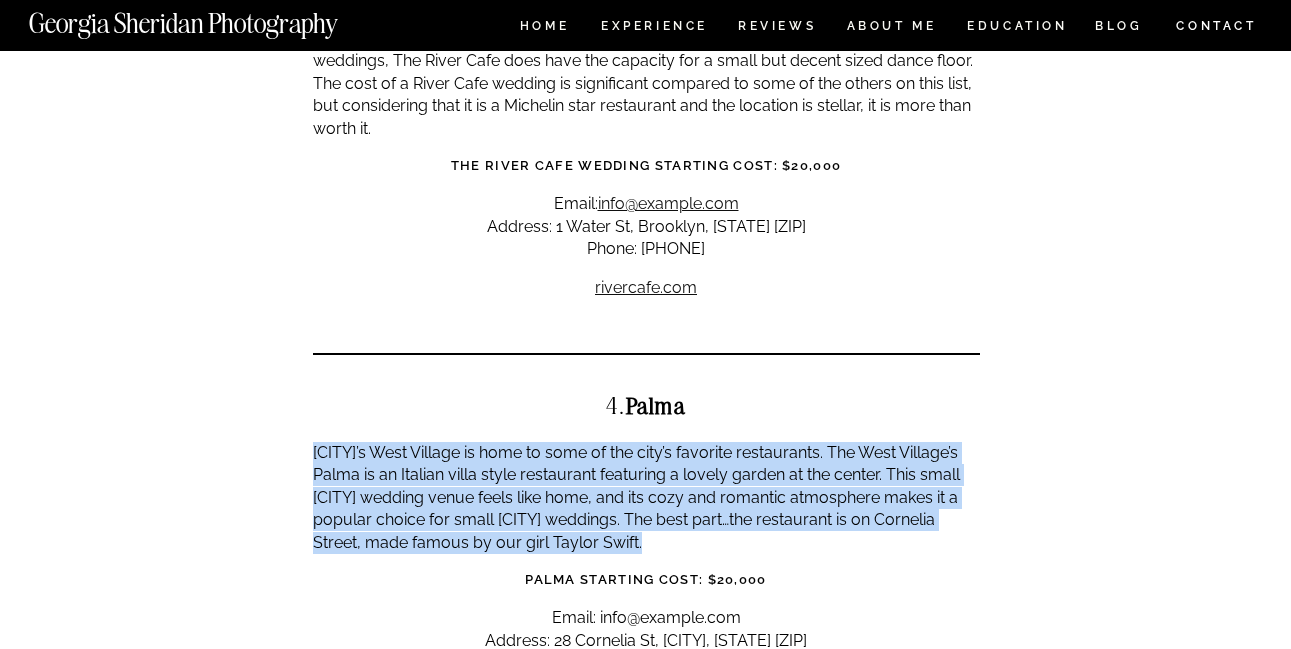 click on "[CITY]’s West Village is home to some of the city’s favorite restaurants. The West Village’s Palma is an Italian villa style restaurant featuring a lovely garden at the center. This small [CITY] wedding venue feels like home, and its cozy and romantic atmosphere makes it a popular choice for small [CITY] weddings. The best part…the restaurant is on Cornelia Street, made famous by our girl Taylor Swift." at bounding box center (646, 498) 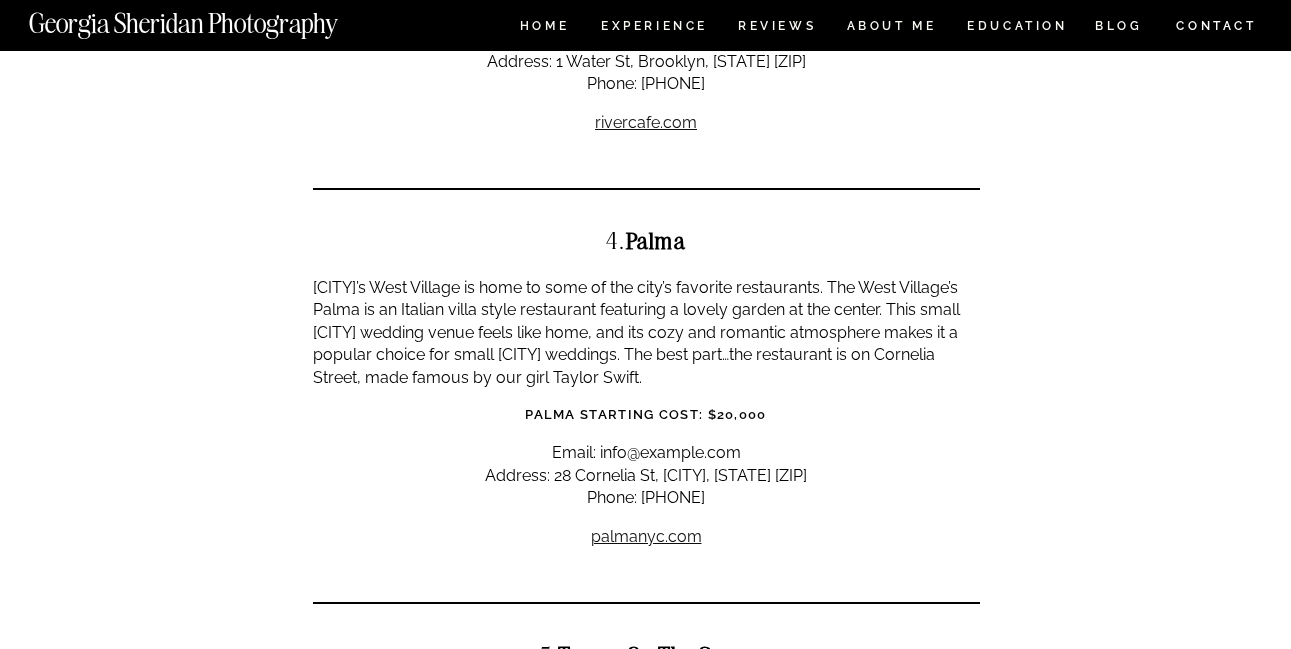 click on "Email: info@example.com Address: 28 Cornelia St, [CITY], [STATE] [ZIP] Phone: [PHONE]" at bounding box center [646, 475] 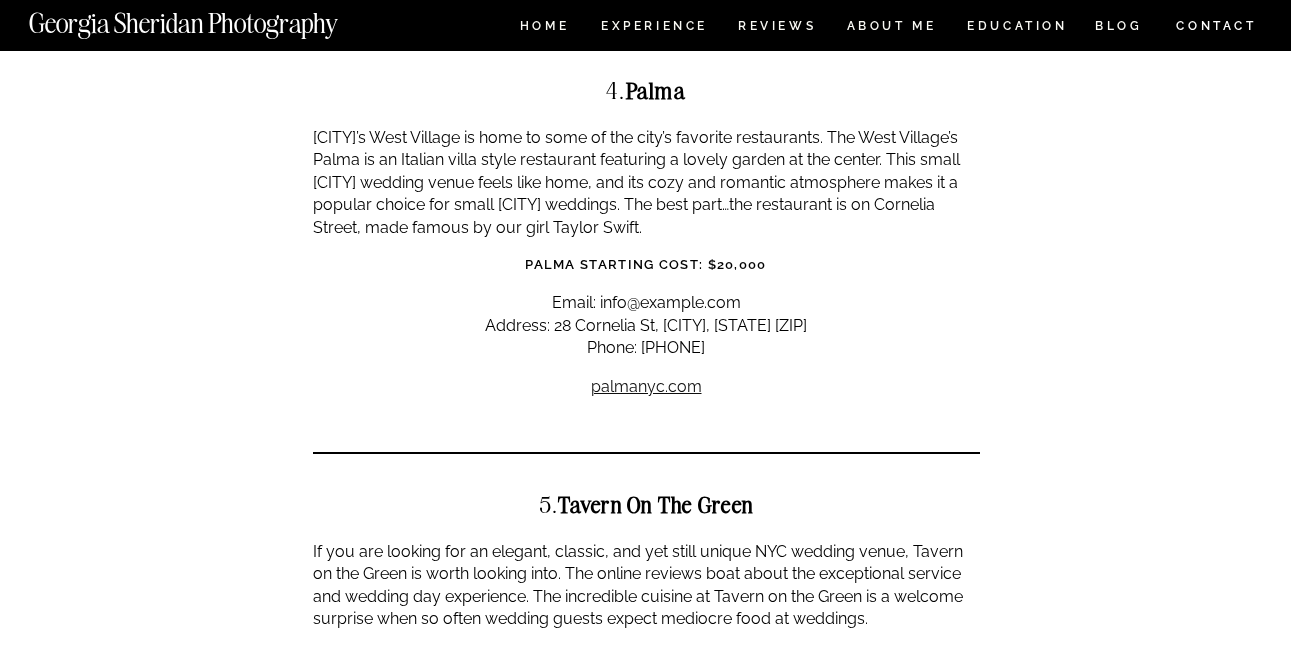 scroll, scrollTop: 3012, scrollLeft: 0, axis: vertical 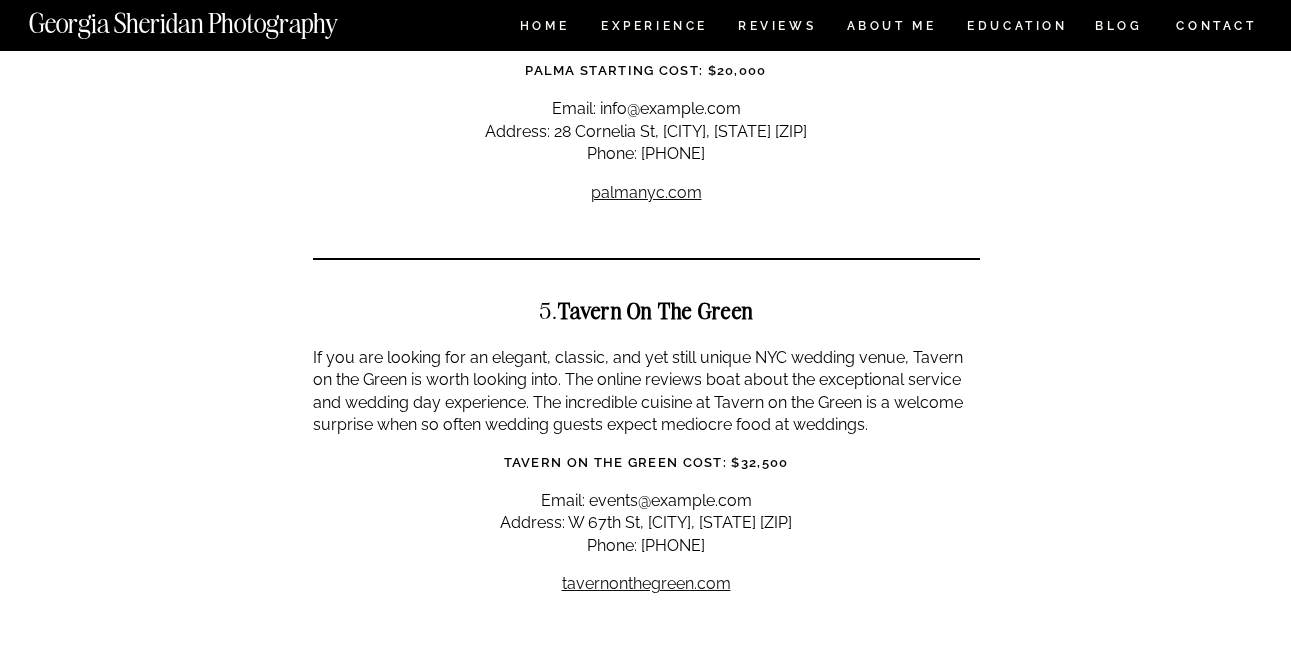 click on "If you are looking for an elegant, classic, and yet still unique NYC wedding venue, Tavern on the Green is worth looking into. The online reviews boat about the exceptional service and wedding day experience. The incredible cuisine at Tavern on the Green is a welcome surprise when so often wedding guests expect mediocre food at weddings." at bounding box center [646, 392] 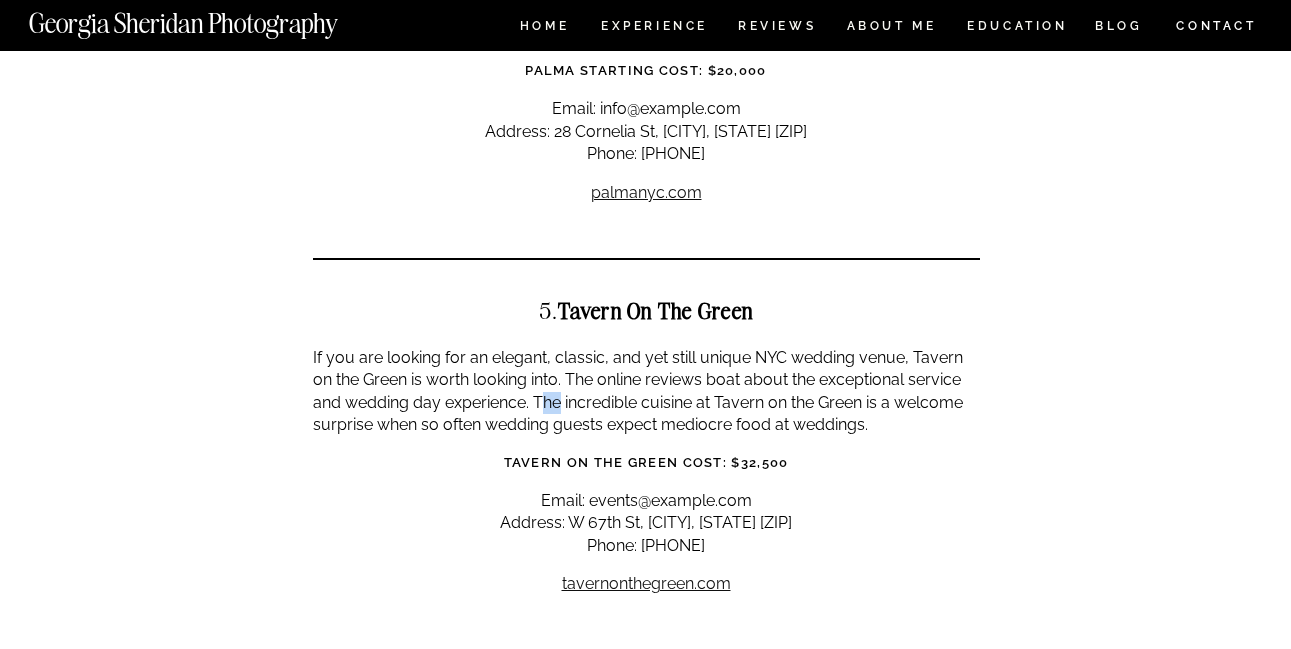 click on "If you are looking for an elegant, classic, and yet still unique NYC wedding venue, Tavern on the Green is worth looking into. The online reviews boat about the exceptional service and wedding day experience. The incredible cuisine at Tavern on the Green is a welcome surprise when so often wedding guests expect mediocre food at weddings." at bounding box center [646, 392] 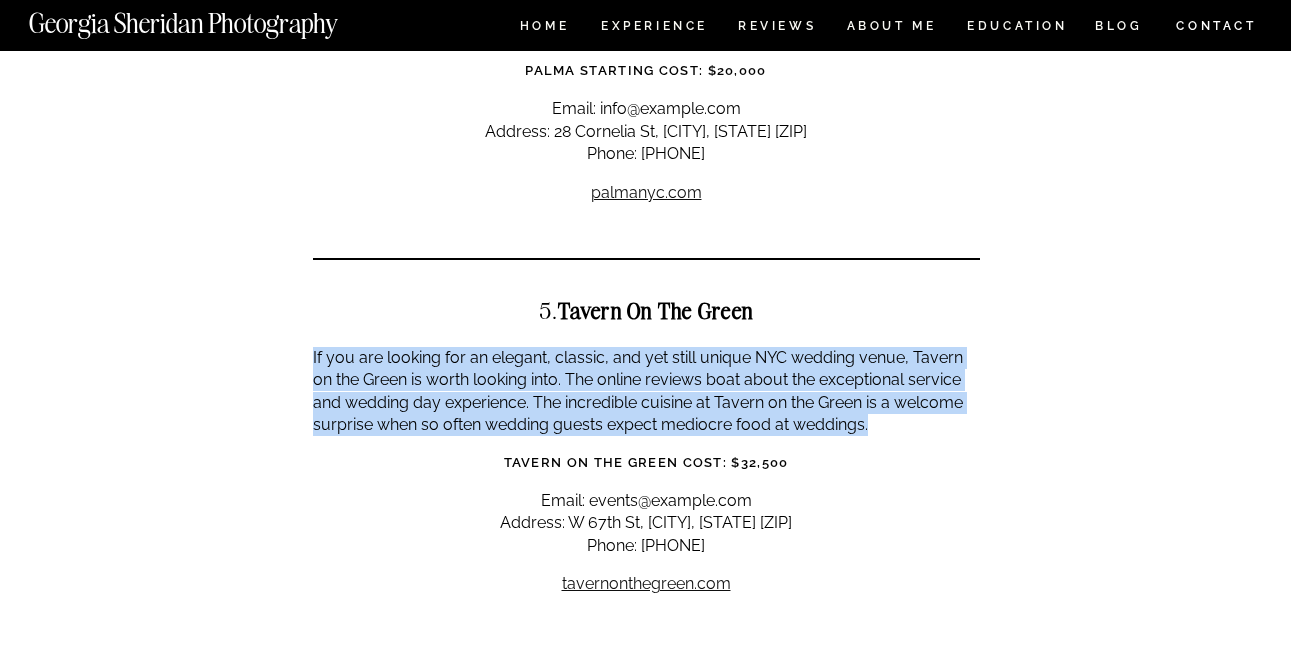 click on "If you are looking for an elegant, classic, and yet still unique NYC wedding venue, Tavern on the Green is worth looking into. The online reviews boat about the exceptional service and wedding day experience. The incredible cuisine at Tavern on the Green is a welcome surprise when so often wedding guests expect mediocre food at weddings." at bounding box center (646, 392) 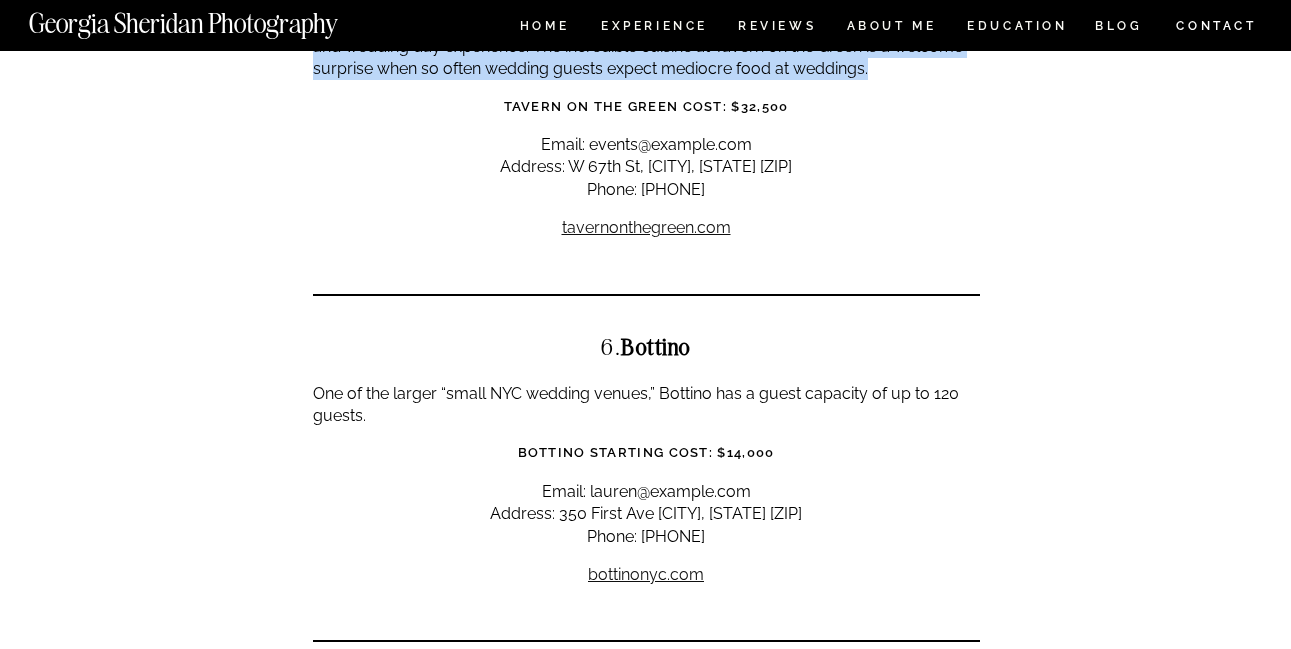 scroll, scrollTop: 3364, scrollLeft: 0, axis: vertical 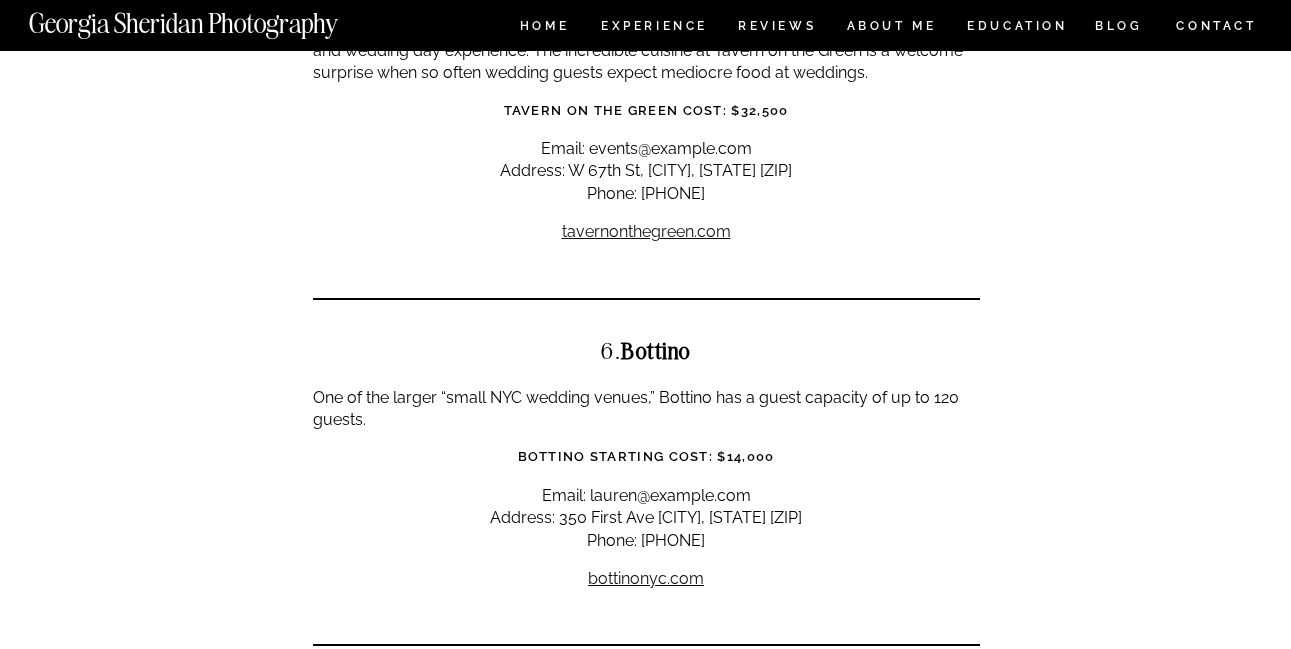 click on "One of the larger “small NYC wedding venues,” Bottino has a guest capacity of up to 120 guests." at bounding box center [646, 409] 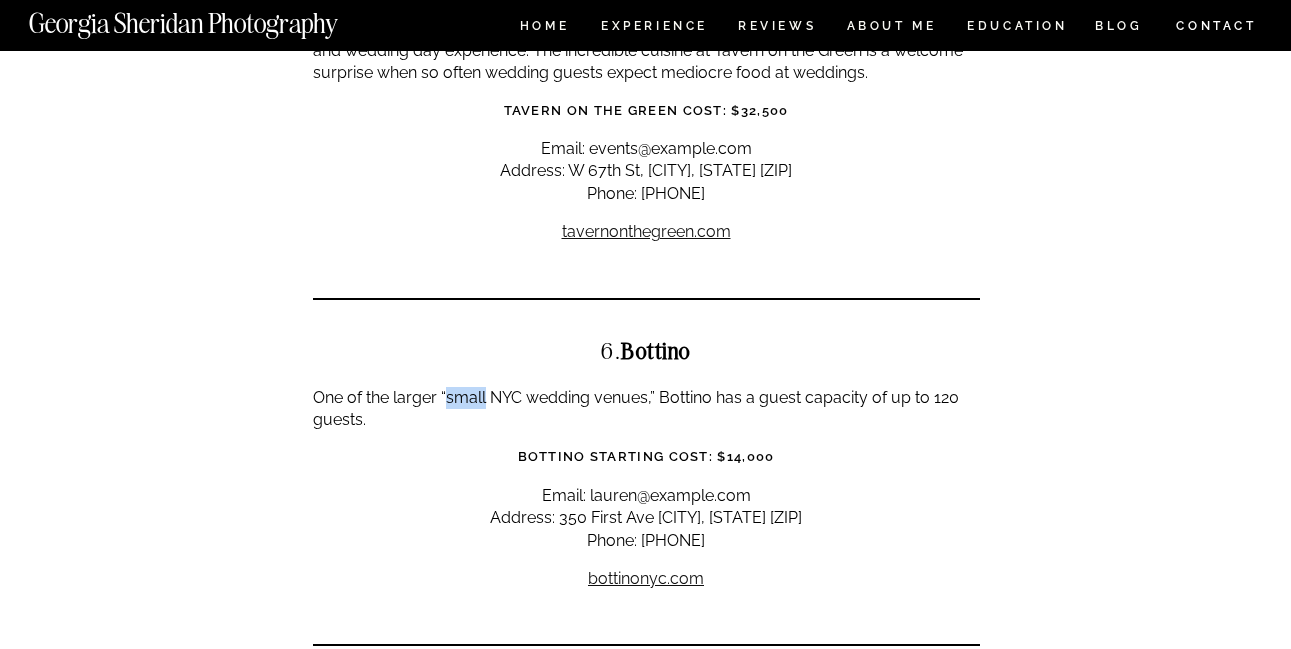 click on "One of the larger “small NYC wedding venues,” Bottino has a guest capacity of up to 120 guests." at bounding box center [646, 409] 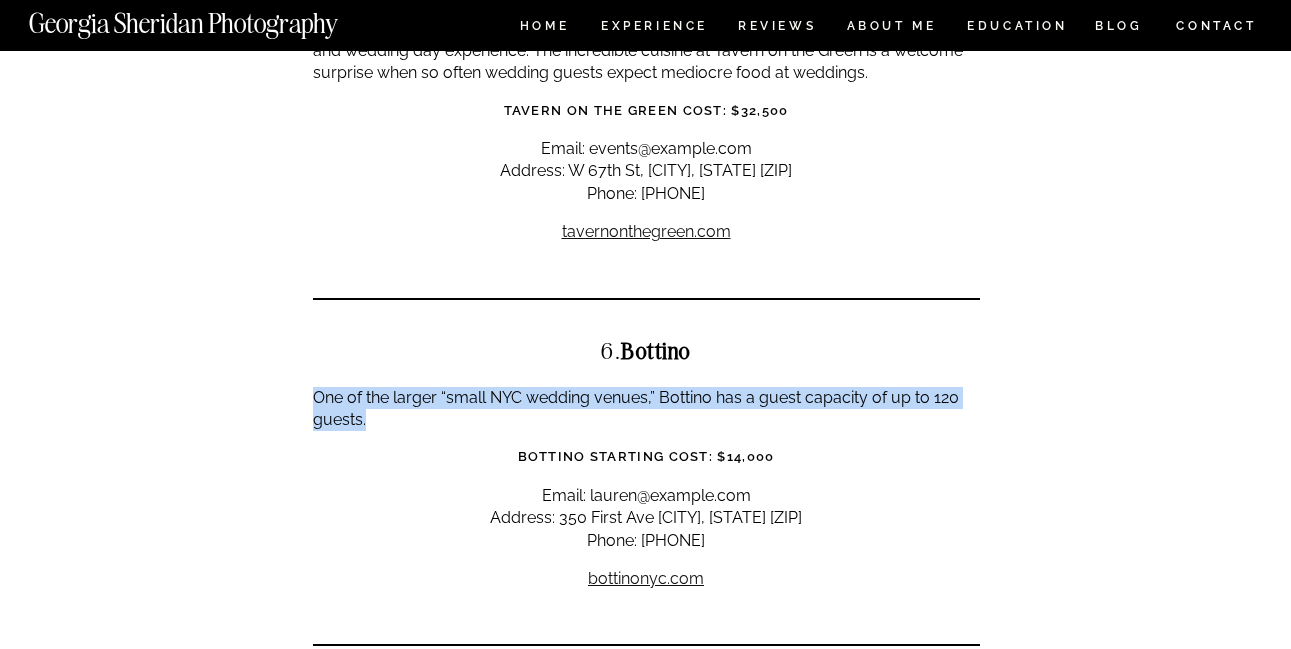 click on "One of the larger “small NYC wedding venues,” Bottino has a guest capacity of up to 120 guests." at bounding box center (646, 409) 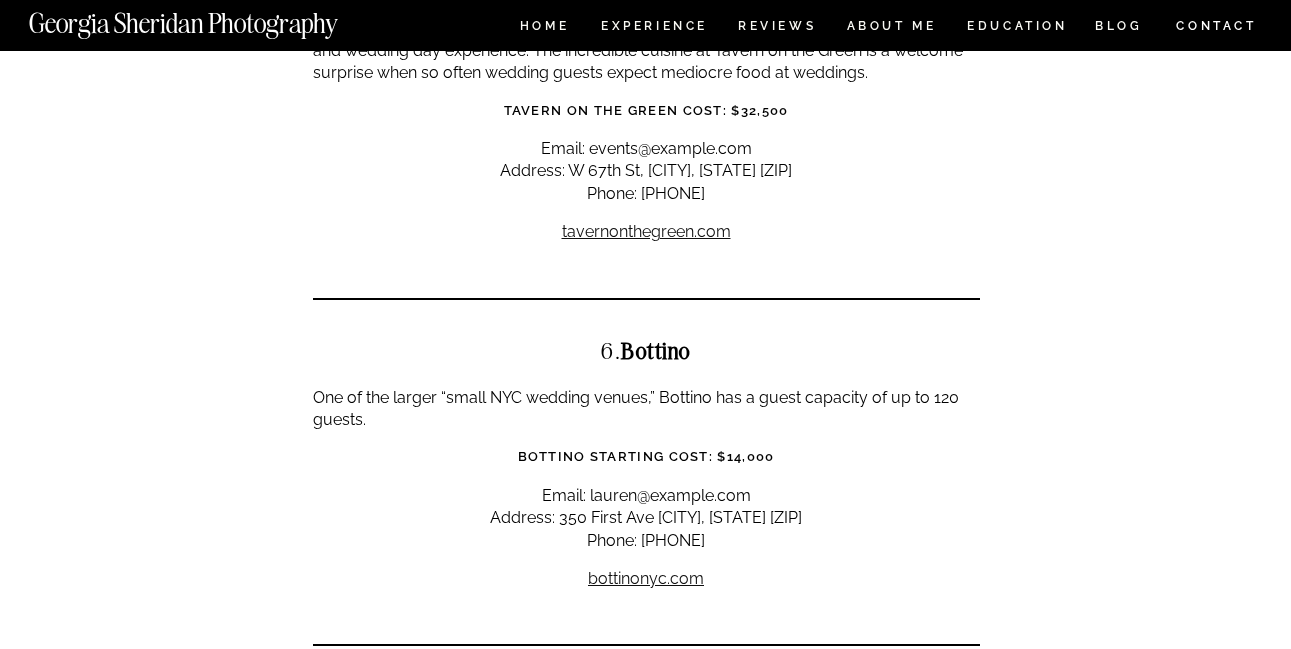 scroll, scrollTop: 3802, scrollLeft: 0, axis: vertical 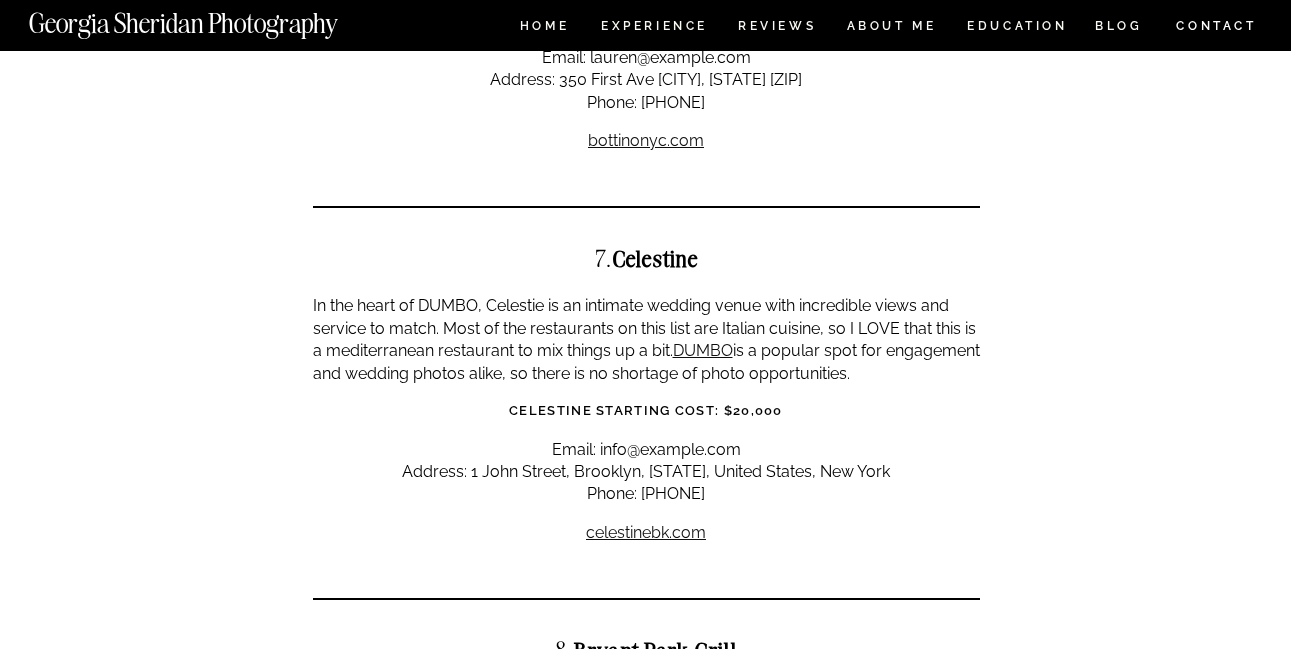 click on "In the heart of DUMBO, Celestie is an intimate wedding venue with incredible views and service to match. Most of the restaurants on this list are Italian cuisine, so I LOVE that this is a mediterranean restaurant to mix things up a bit. DUMBO is a popular spot for engagement and wedding photos alike, so there is no shortage of photo opportunities." at bounding box center (646, 340) 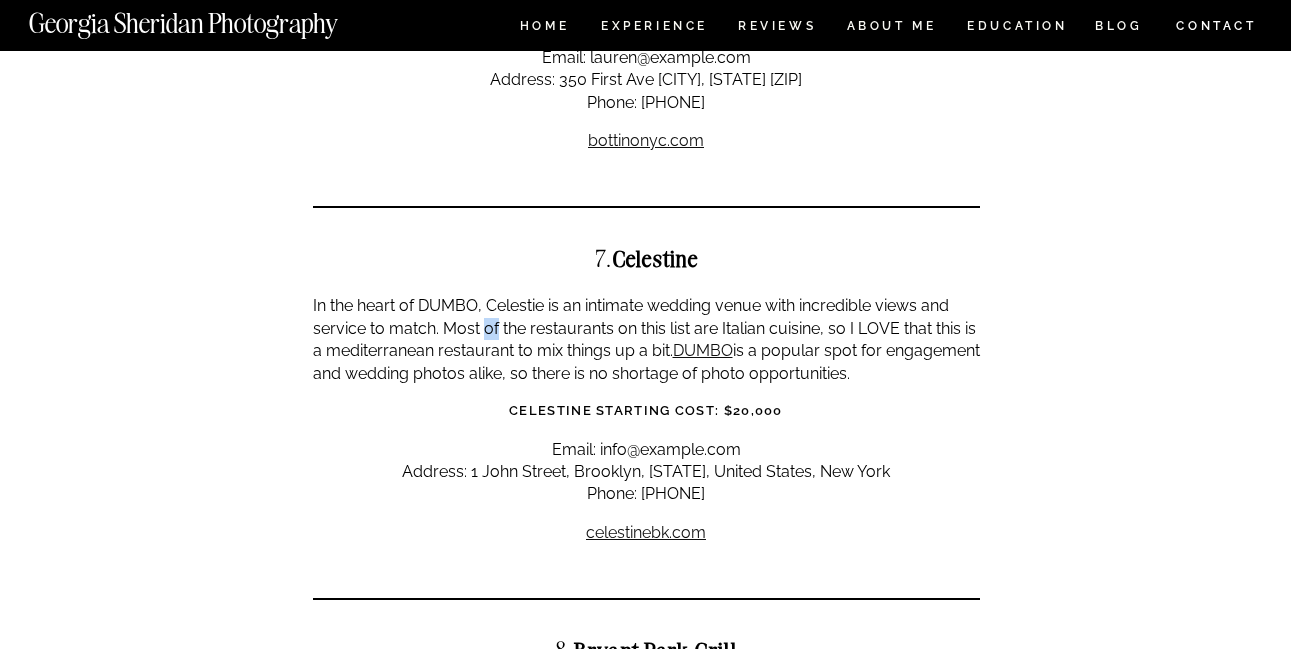 click on "In the heart of DUMBO, Celestie is an intimate wedding venue with incredible views and service to match. Most of the restaurants on this list are Italian cuisine, so I LOVE that this is a mediterranean restaurant to mix things up a bit. DUMBO is a popular spot for engagement and wedding photos alike, so there is no shortage of photo opportunities." at bounding box center [646, 340] 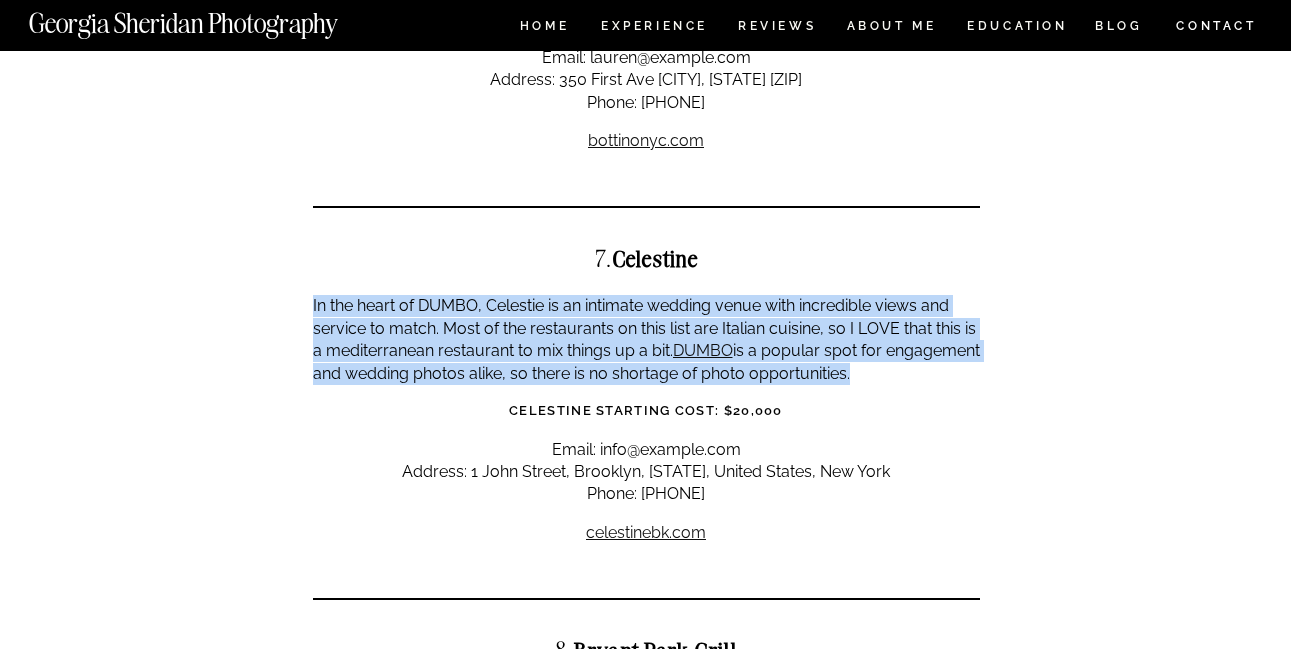 click on "In the heart of DUMBO, Celestie is an intimate wedding venue with incredible views and service to match. Most of the restaurants on this list are Italian cuisine, so I LOVE that this is a mediterranean restaurant to mix things up a bit. DUMBO is a popular spot for engagement and wedding photos alike, so there is no shortage of photo opportunities." at bounding box center [646, 340] 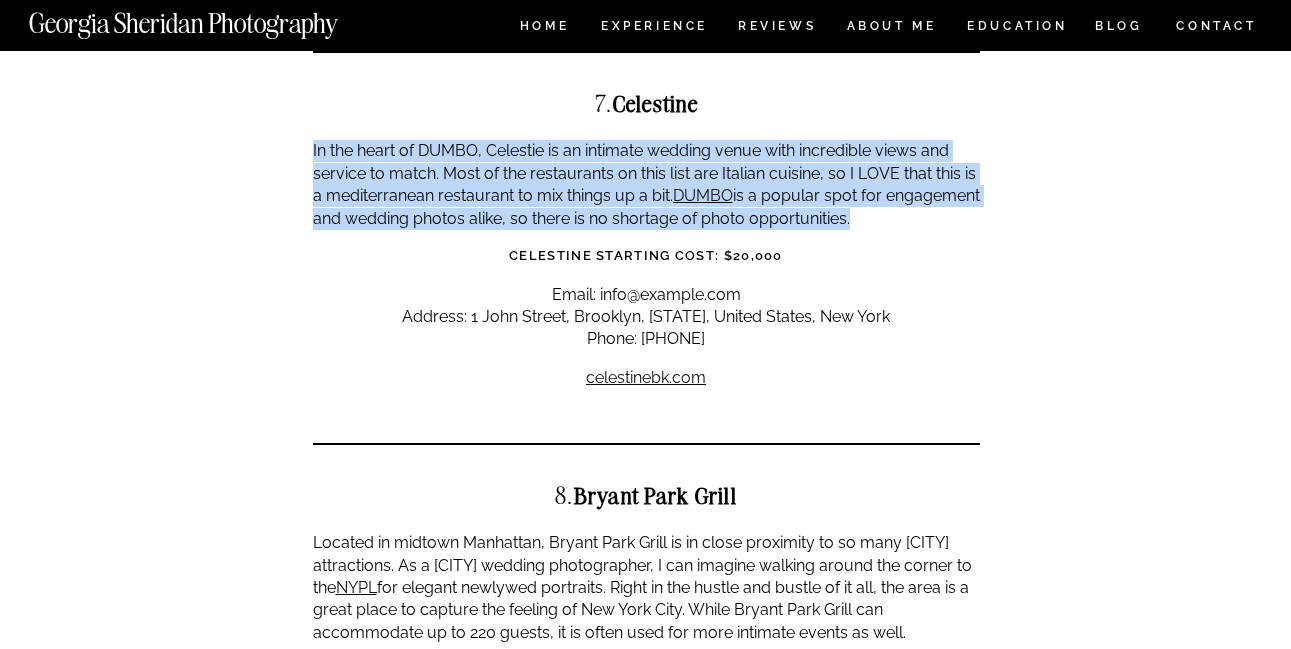 scroll, scrollTop: 4048, scrollLeft: 0, axis: vertical 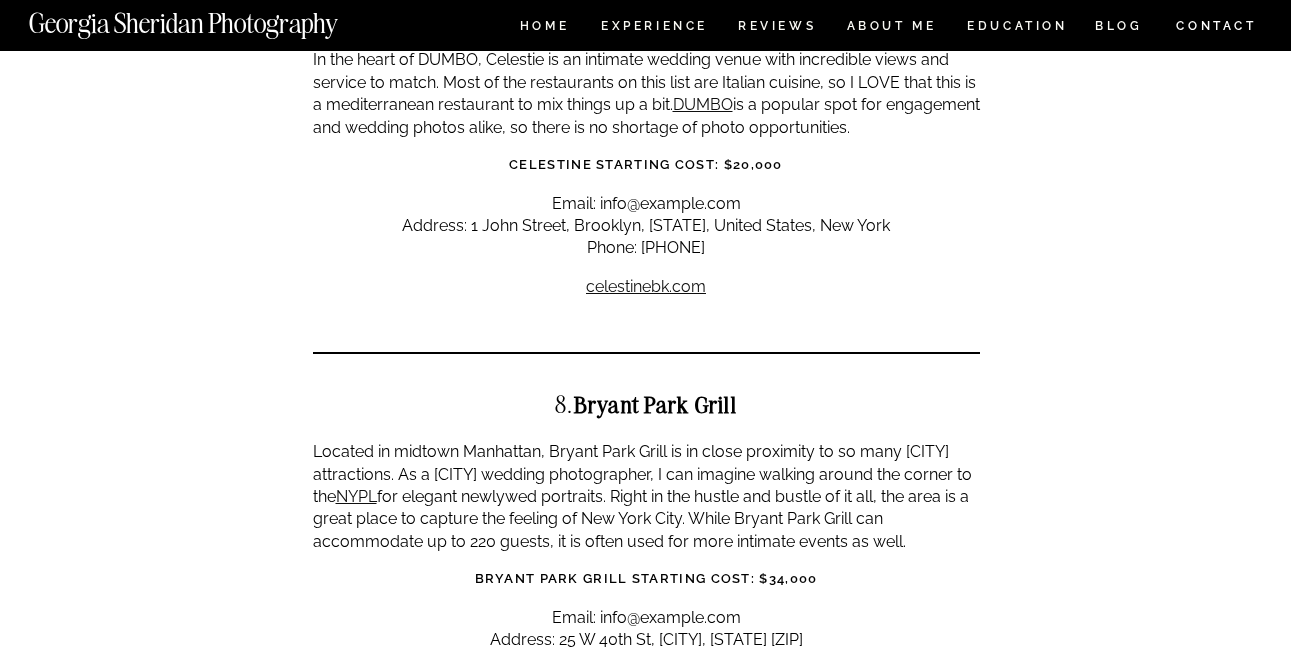 click on "Again, fabulous food is an obvious attraction for most venues on this list. Located in midtown Manhattan, Bryant Park Grill is in close proximity to so many [CITY] attractions. As a [CITY] wedding photographer, I can imagine around the corner to the NYPL for elegant newlywed portraits. Right in the hustle and bustle of it all, the area is a great place to capture the feeling of New York City. While Bryant Park Grill can accommodate up to 220 guests, it is often used for more intimate events as well." at bounding box center (646, 497) 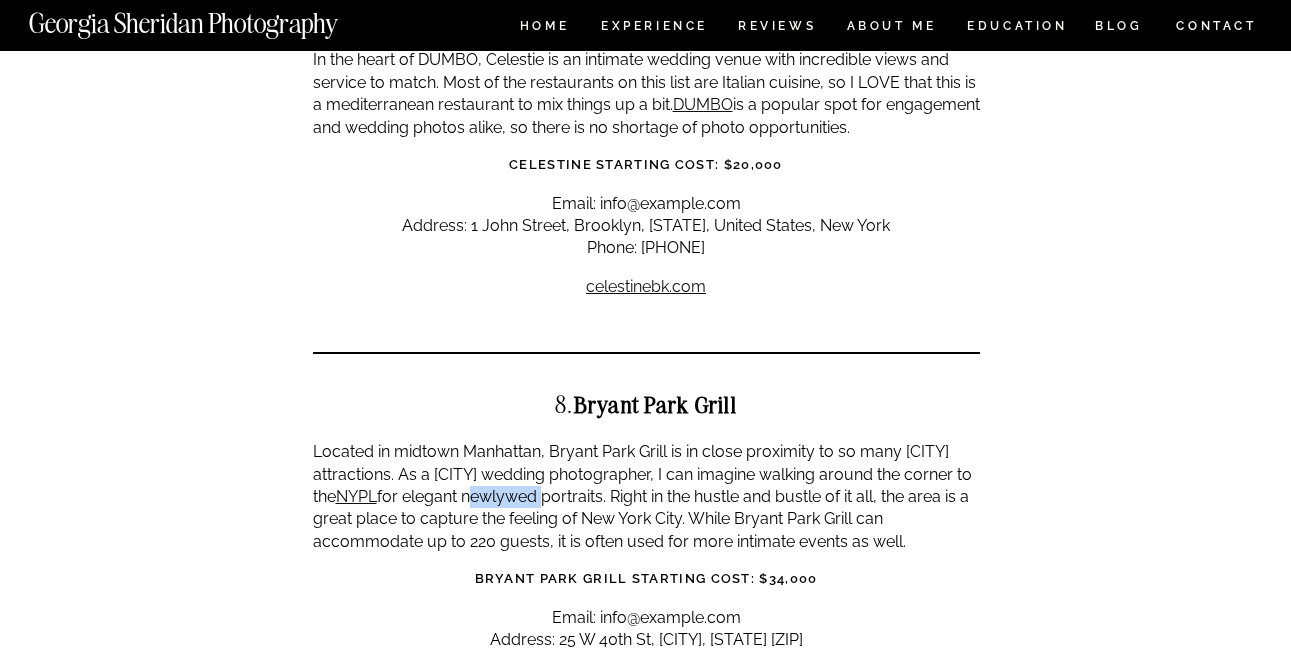 click on "Again, fabulous food is an obvious attraction for most venues on this list. Located in midtown Manhattan, Bryant Park Grill is in close proximity to so many [CITY] attractions. As a [CITY] wedding photographer, I can imagine around the corner to the NYPL for elegant newlywed portraits. Right in the hustle and bustle of it all, the area is a great place to capture the feeling of New York City. While Bryant Park Grill can accommodate up to 220 guests, it is often used for more intimate events as well." at bounding box center (646, 497) 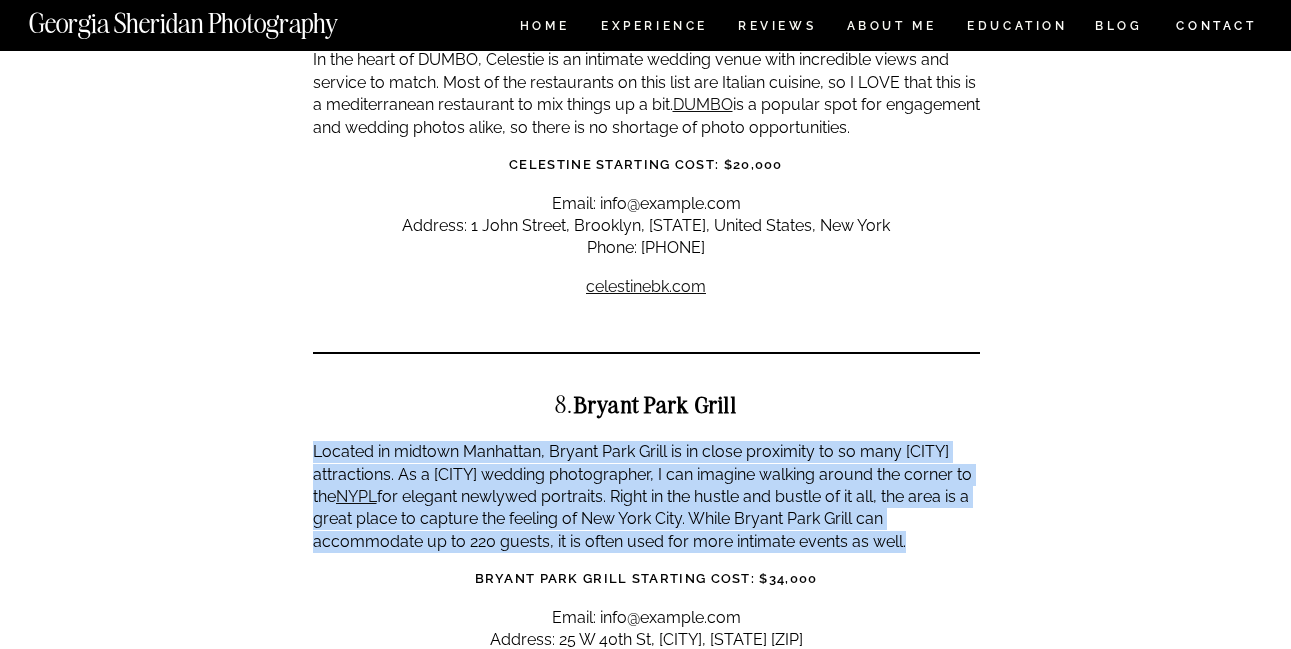 click on "Again, fabulous food is an obvious attraction for most venues on this list. Located in midtown Manhattan, Bryant Park Grill is in close proximity to so many [CITY] attractions. As a [CITY] wedding photographer, I can imagine around the corner to the NYPL for elegant newlywed portraits. Right in the hustle and bustle of it all, the area is a great place to capture the feeling of New York City. While Bryant Park Grill can accommodate up to 220 guests, it is often used for more intimate events as well." at bounding box center (646, 497) 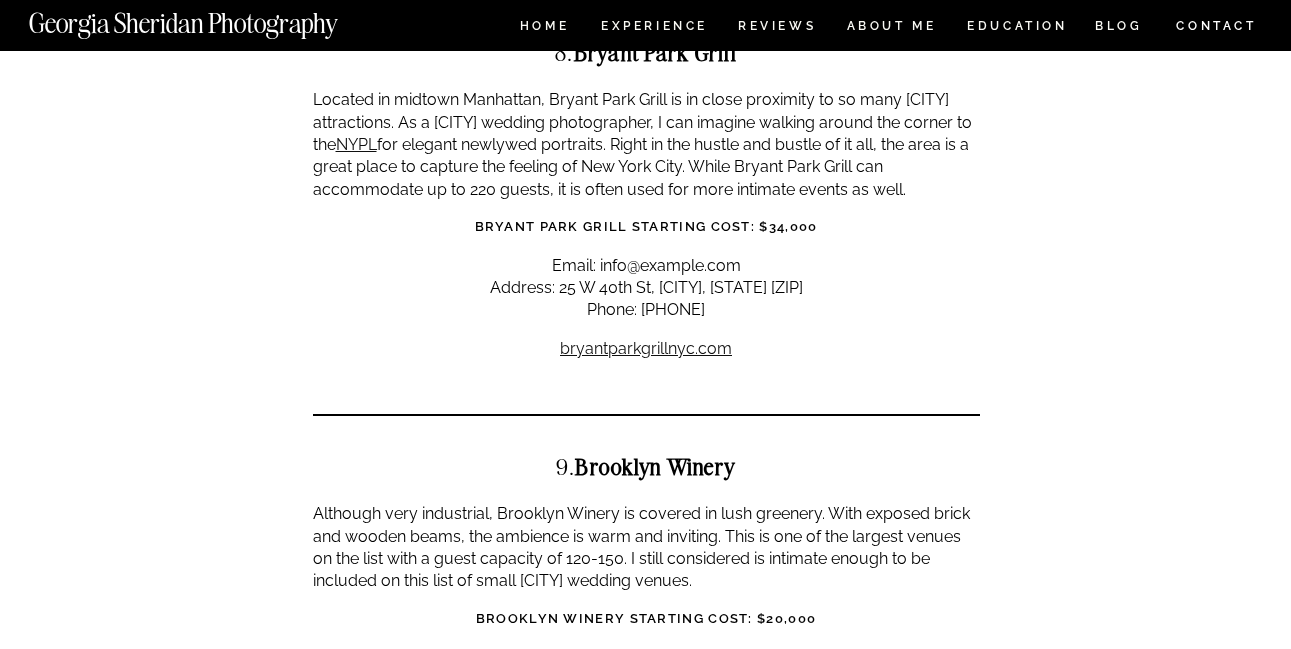scroll, scrollTop: 4489, scrollLeft: 0, axis: vertical 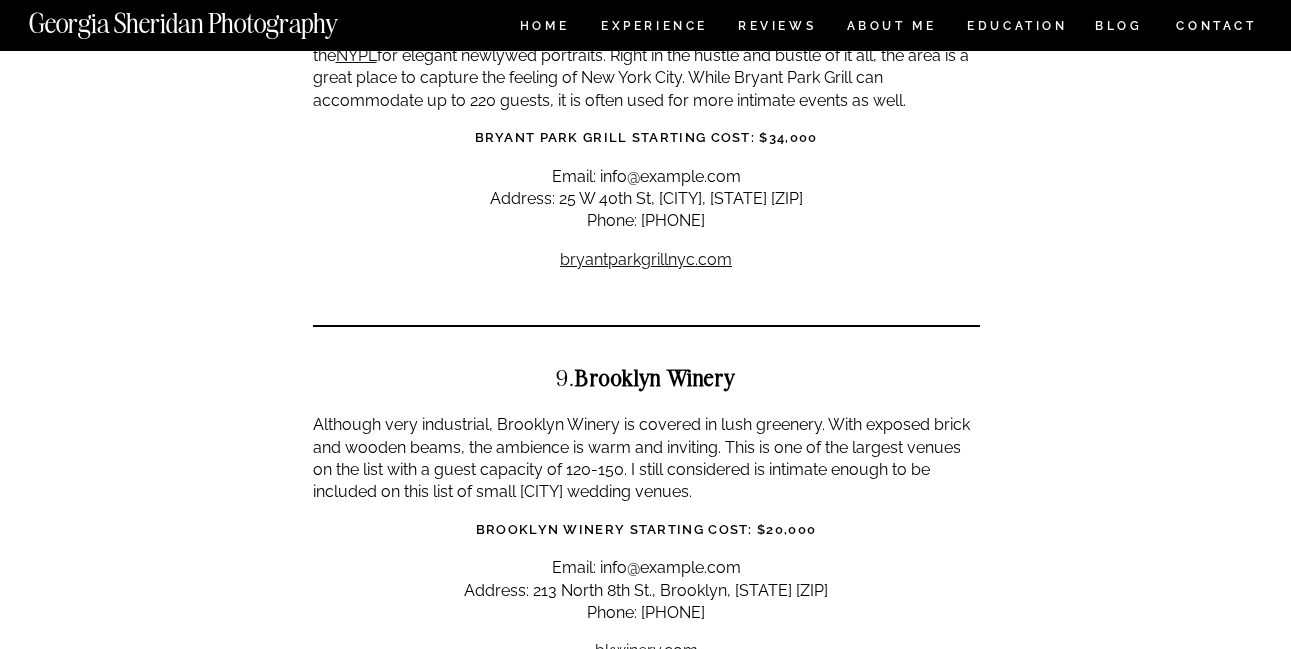 click on "Although very industrial, Brooklyn Winery is covered in lush greenery. With exposed brick and wooden beams, the ambience is warm and inviting. This is one of the largest venues on the list with a guest capacity of 120-150. I still considered is intimate enough to be included on this list of small [CITY] wedding venues." at bounding box center [646, 459] 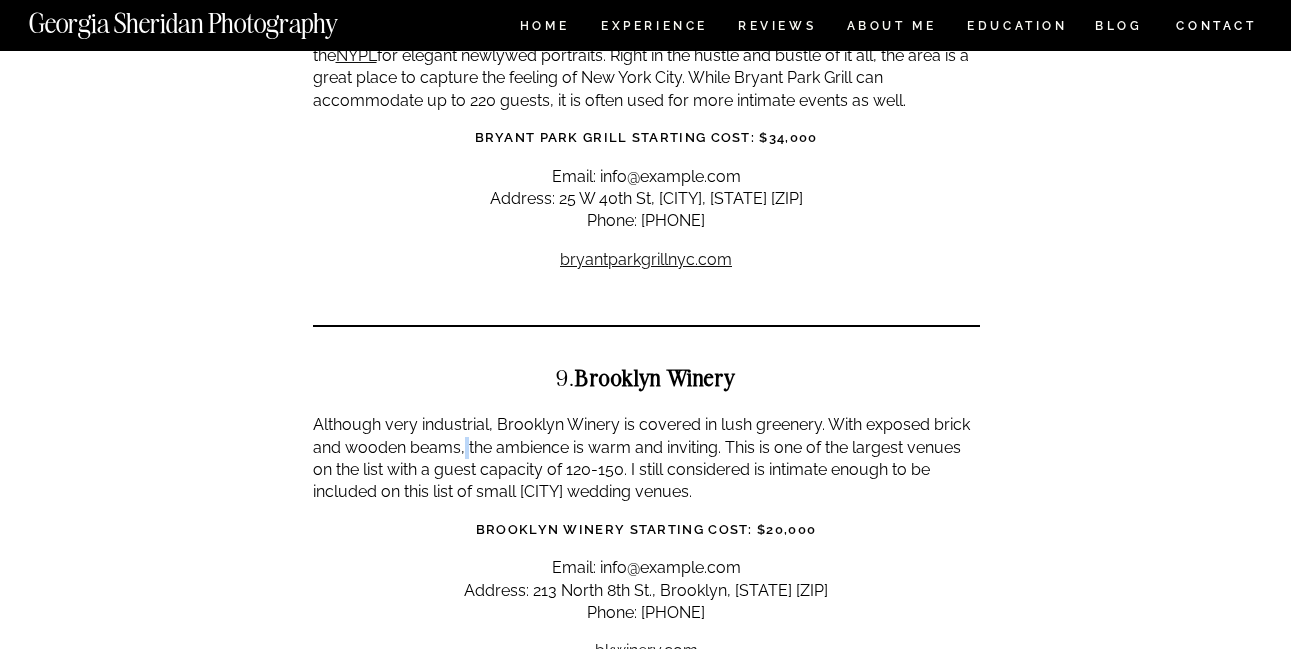 click on "Although very industrial, Brooklyn Winery is covered in lush greenery. With exposed brick and wooden beams, the ambience is warm and inviting. This is one of the largest venues on the list with a guest capacity of 120-150. I still considered is intimate enough to be included on this list of small [CITY] wedding venues." at bounding box center (646, 459) 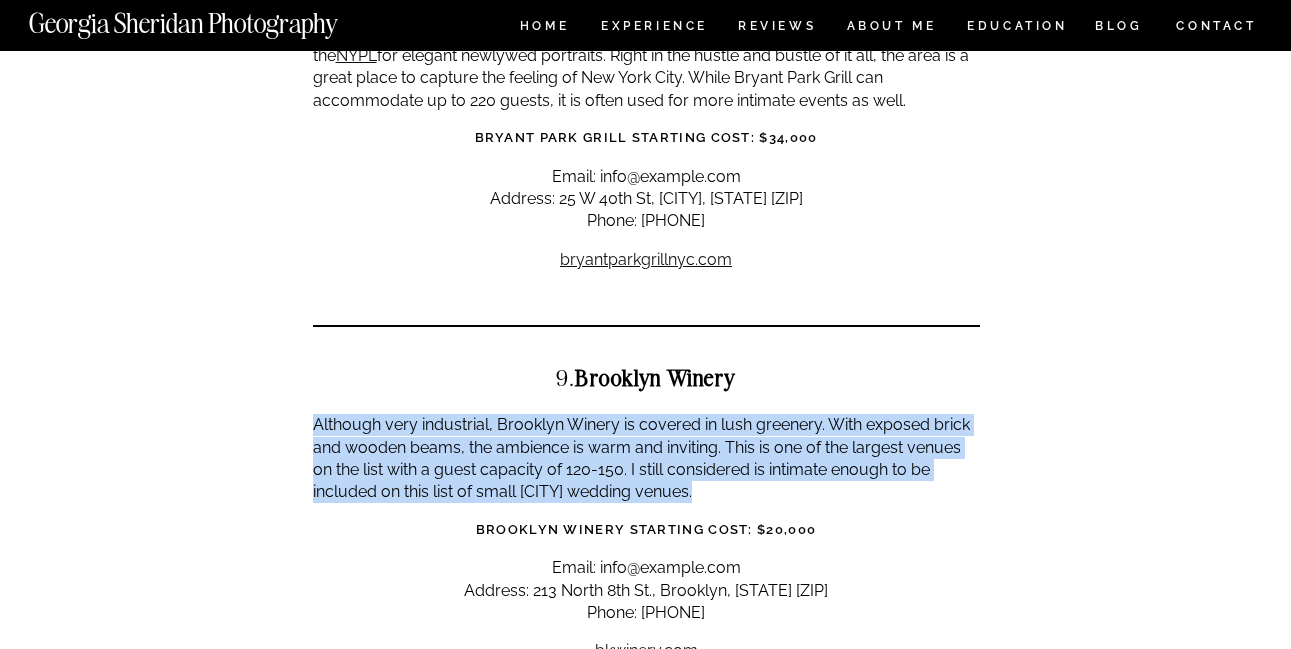 click on "Although very industrial, Brooklyn Winery is covered in lush greenery. With exposed brick and wooden beams, the ambience is warm and inviting. This is one of the largest venues on the list with a guest capacity of 120-150. I still considered is intimate enough to be included on this list of small [CITY] wedding venues." at bounding box center [646, 459] 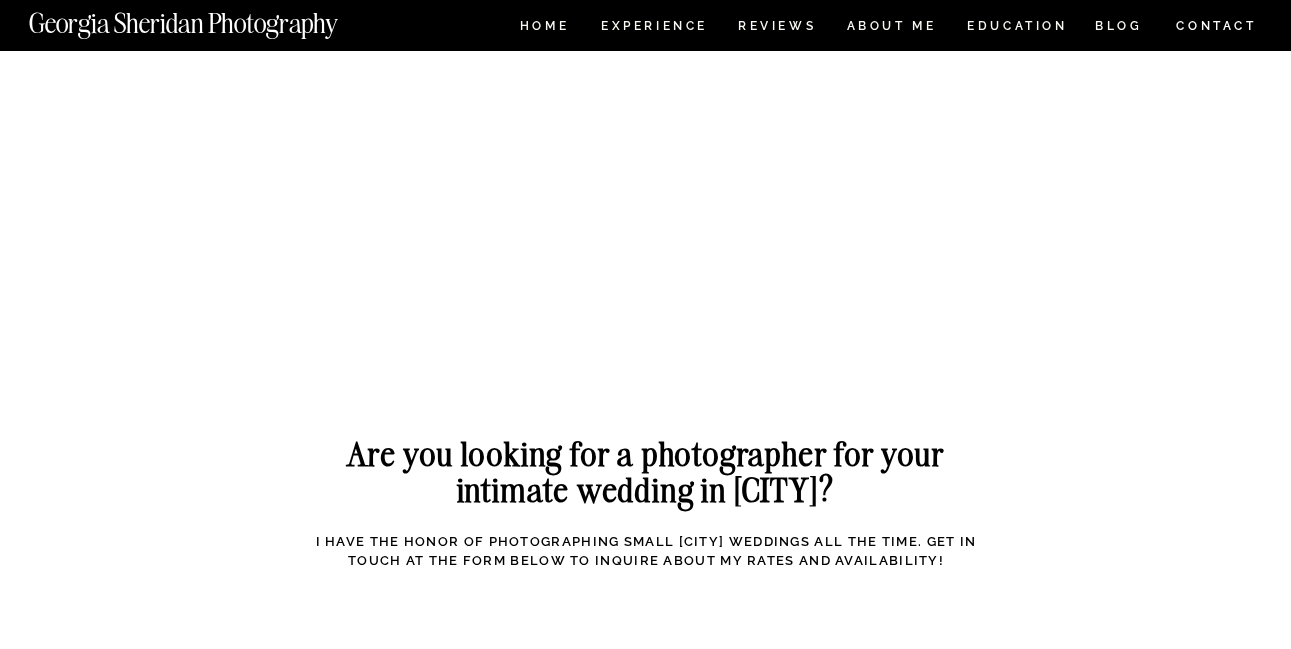 scroll, scrollTop: 6911, scrollLeft: 0, axis: vertical 